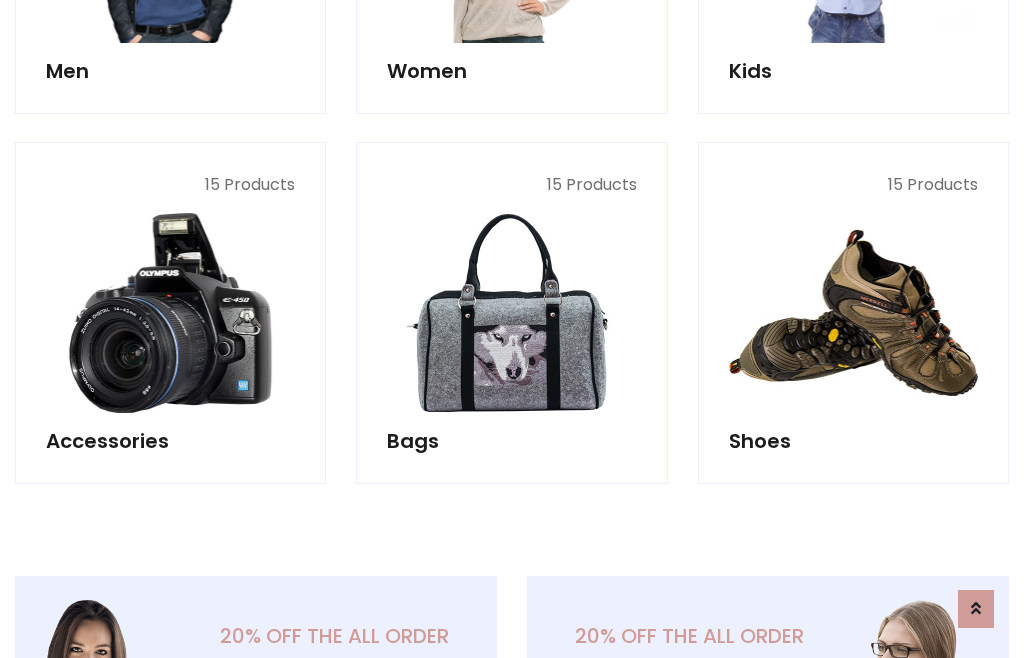 scroll, scrollTop: 853, scrollLeft: 0, axis: vertical 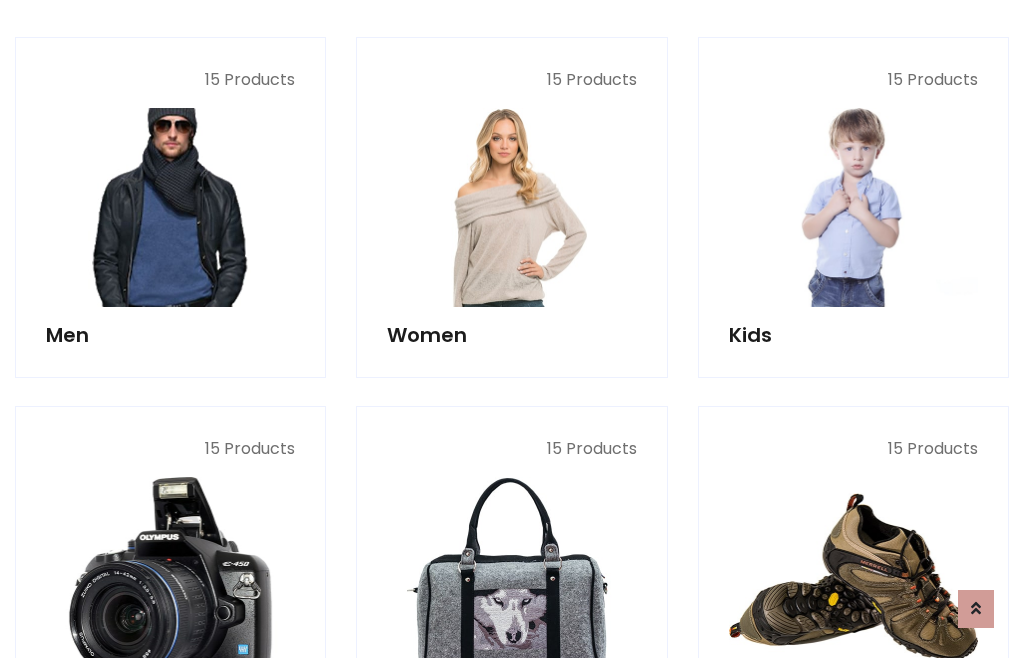 click at bounding box center (170, 207) 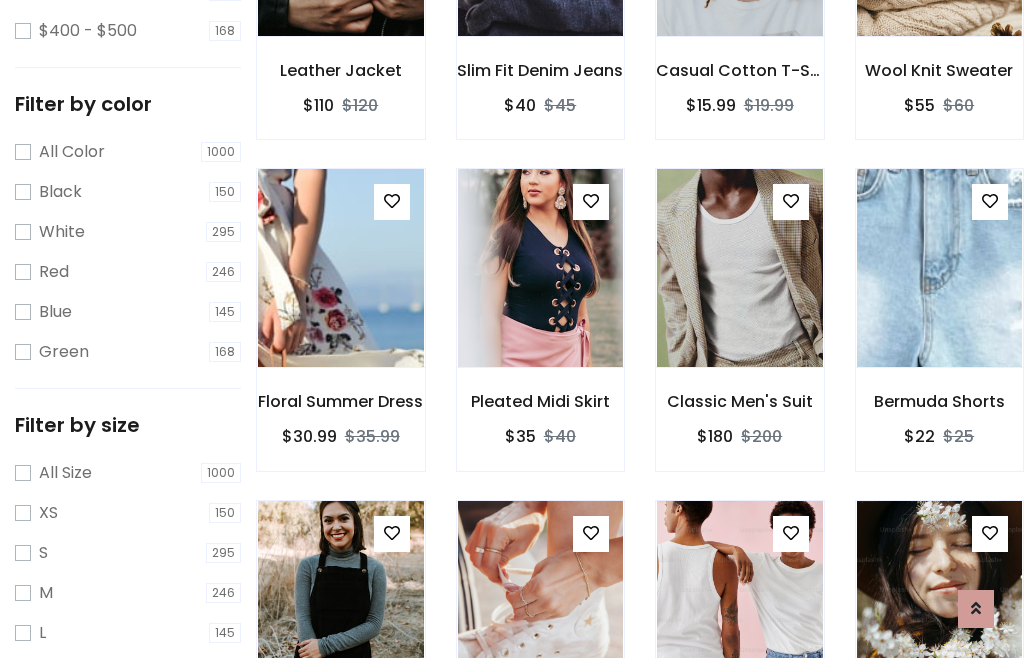 scroll, scrollTop: 807, scrollLeft: 0, axis: vertical 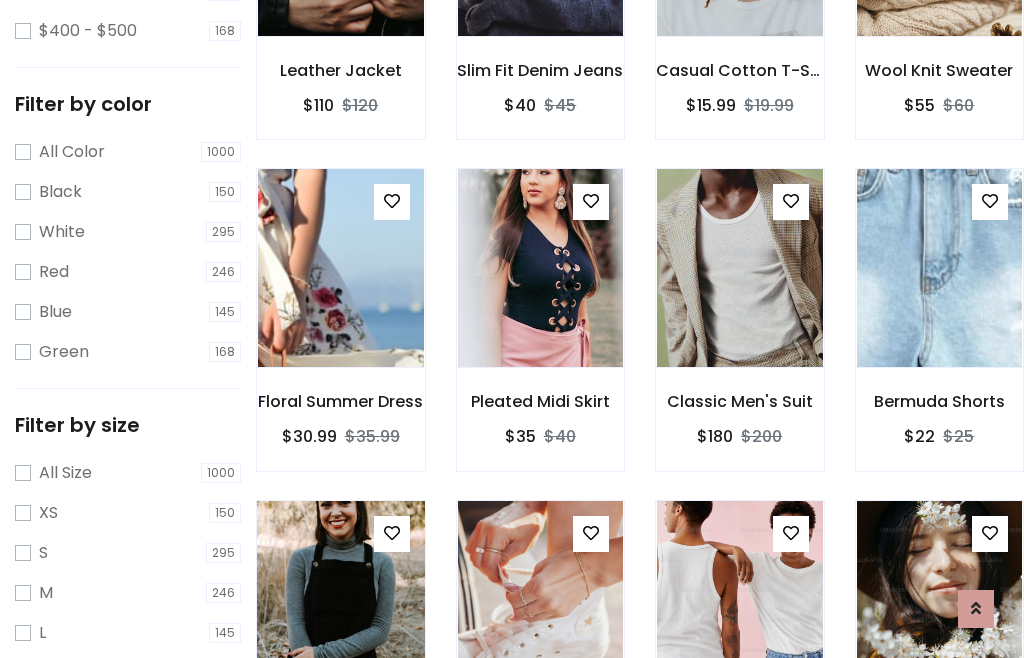 click at bounding box center [340, 600] 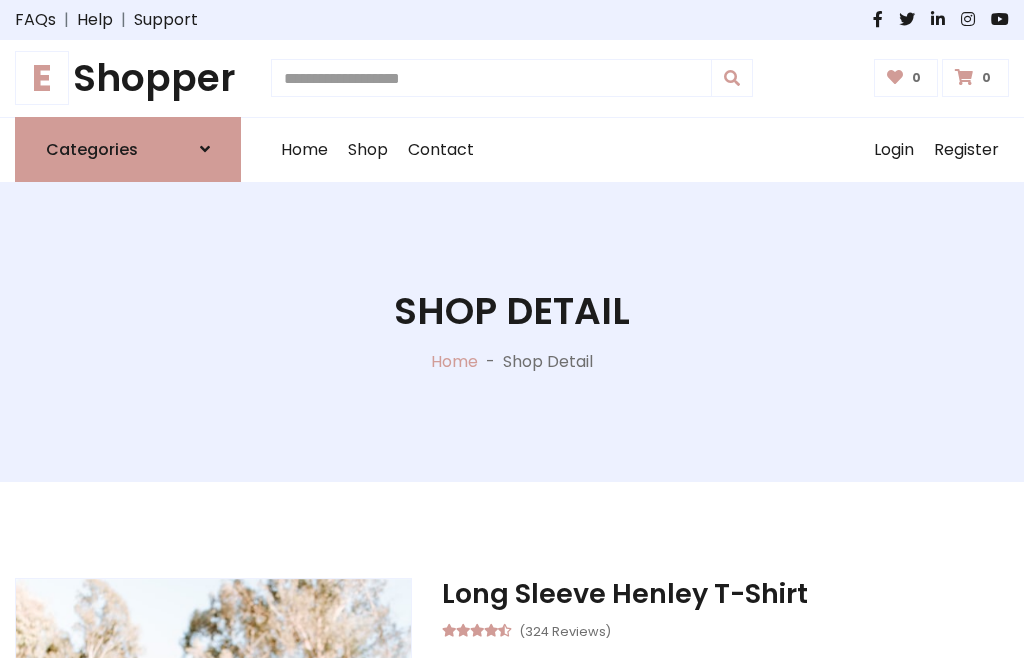scroll, scrollTop: 0, scrollLeft: 0, axis: both 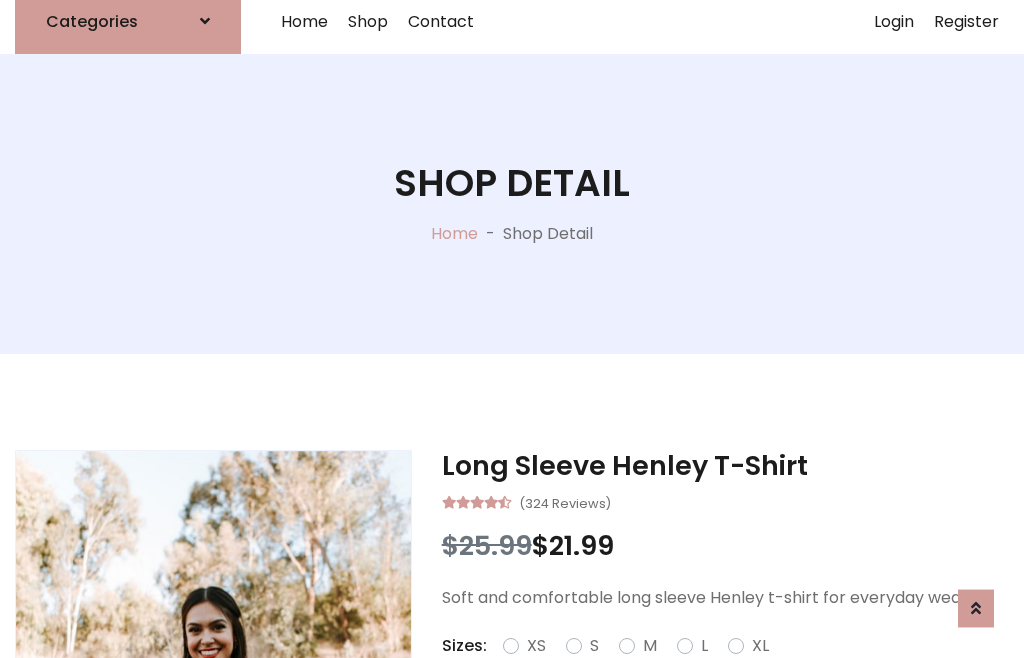 click on "Red" at bounding box center (732, 670) 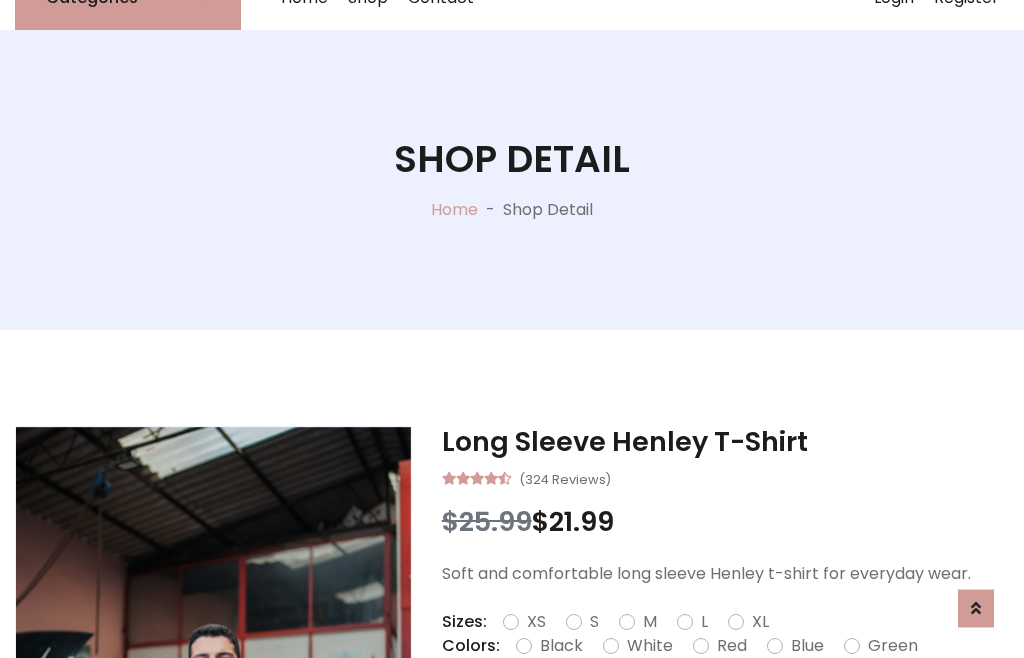 click on "Add To Cart" at bounding box center [663, 709] 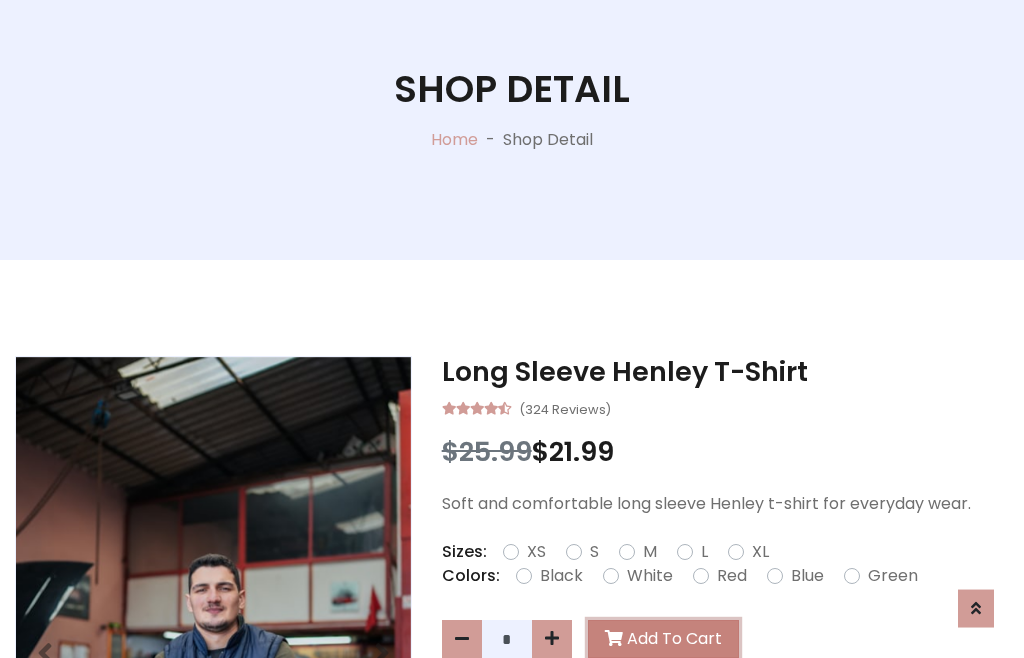 scroll, scrollTop: 0, scrollLeft: 0, axis: both 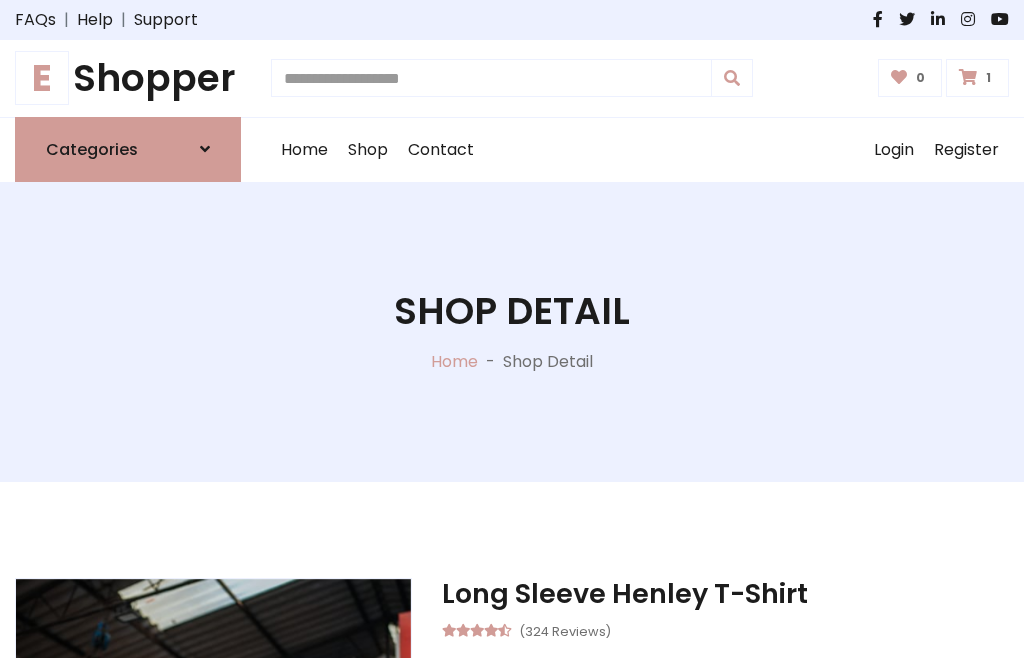 click at bounding box center [968, 77] 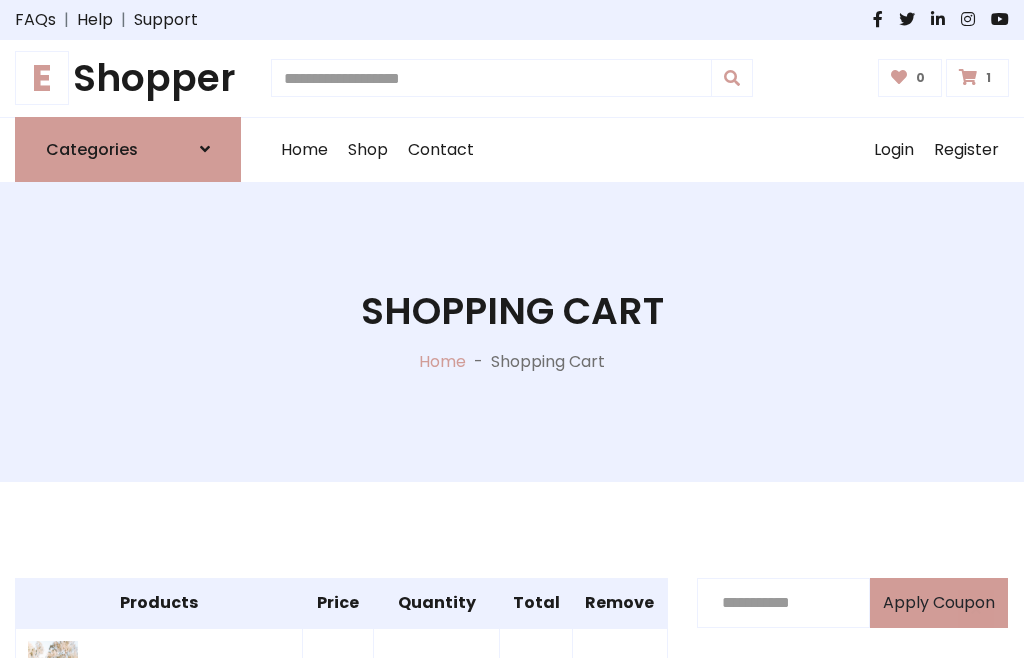 scroll, scrollTop: 474, scrollLeft: 0, axis: vertical 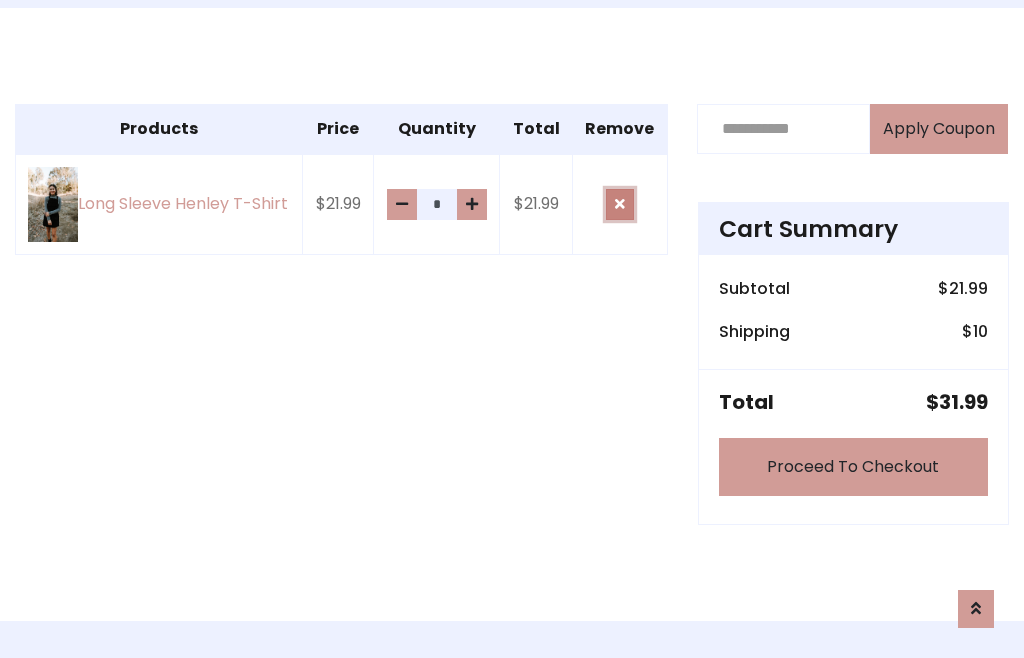click at bounding box center [620, 204] 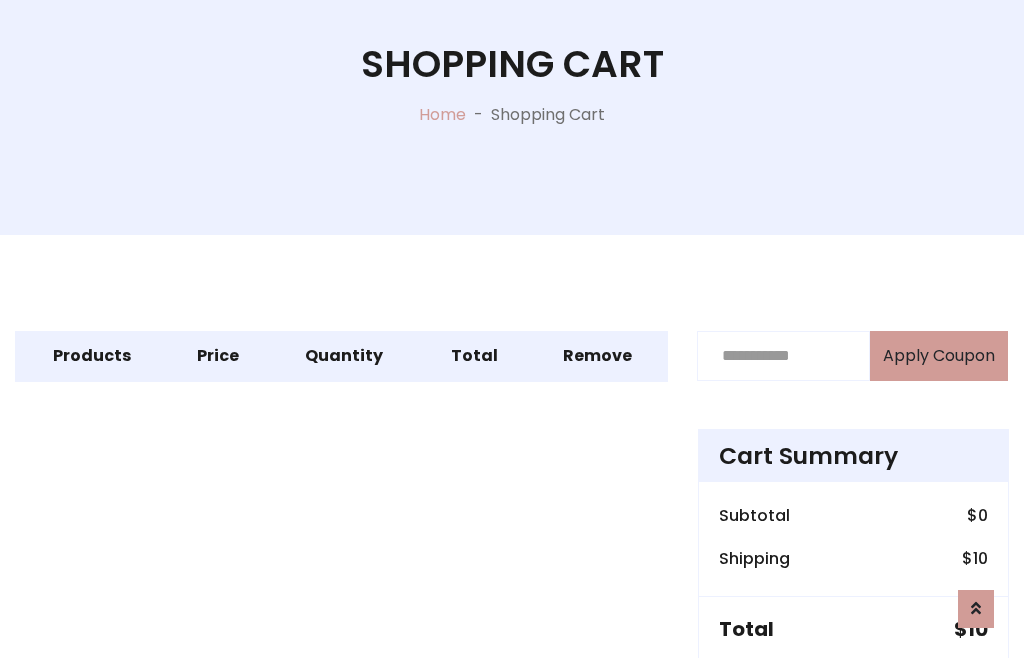 click on "Proceed To Checkout" at bounding box center (853, 694) 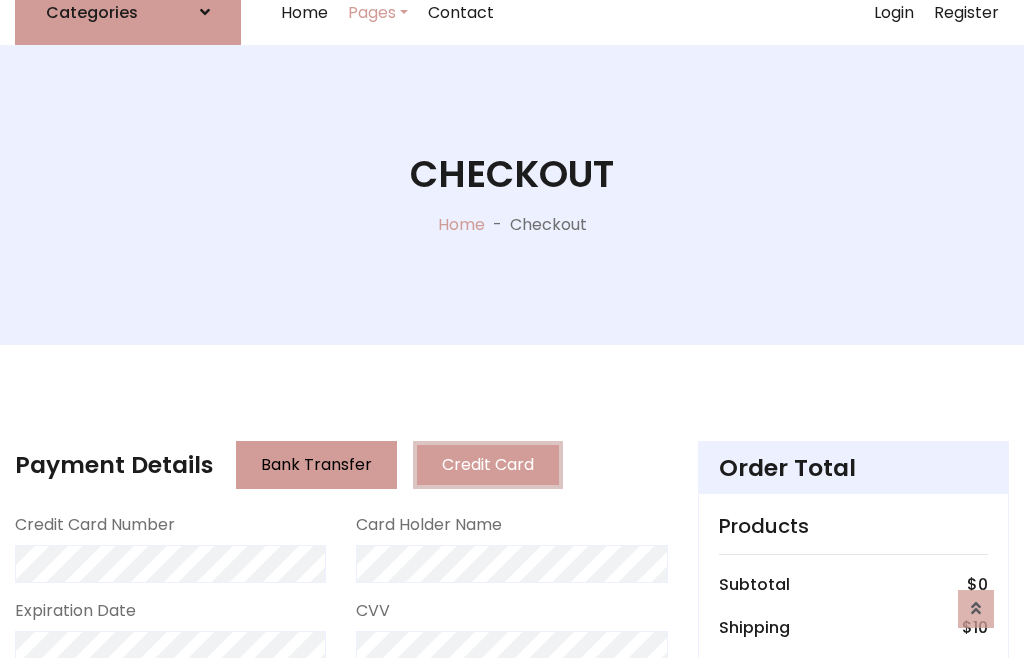 scroll, scrollTop: 137, scrollLeft: 0, axis: vertical 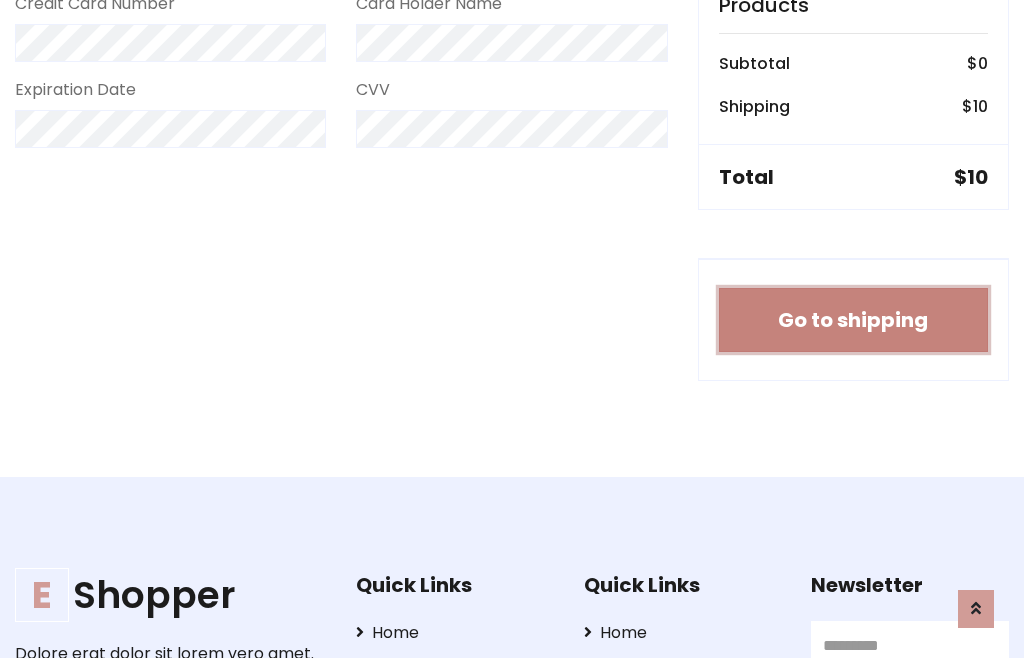 click on "Go to shipping" at bounding box center [853, 320] 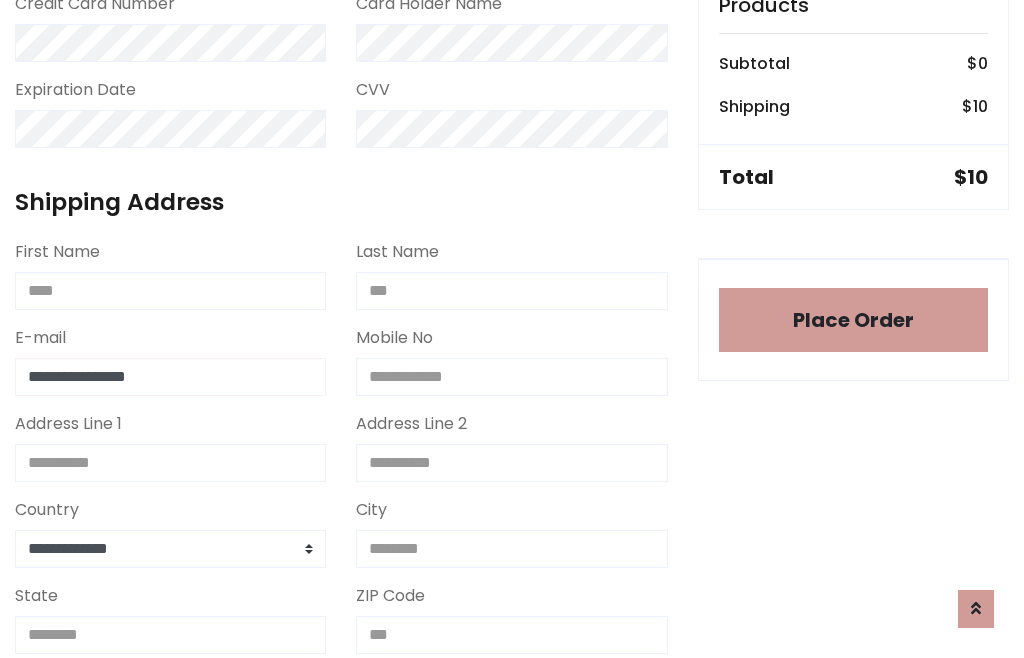 type on "**********" 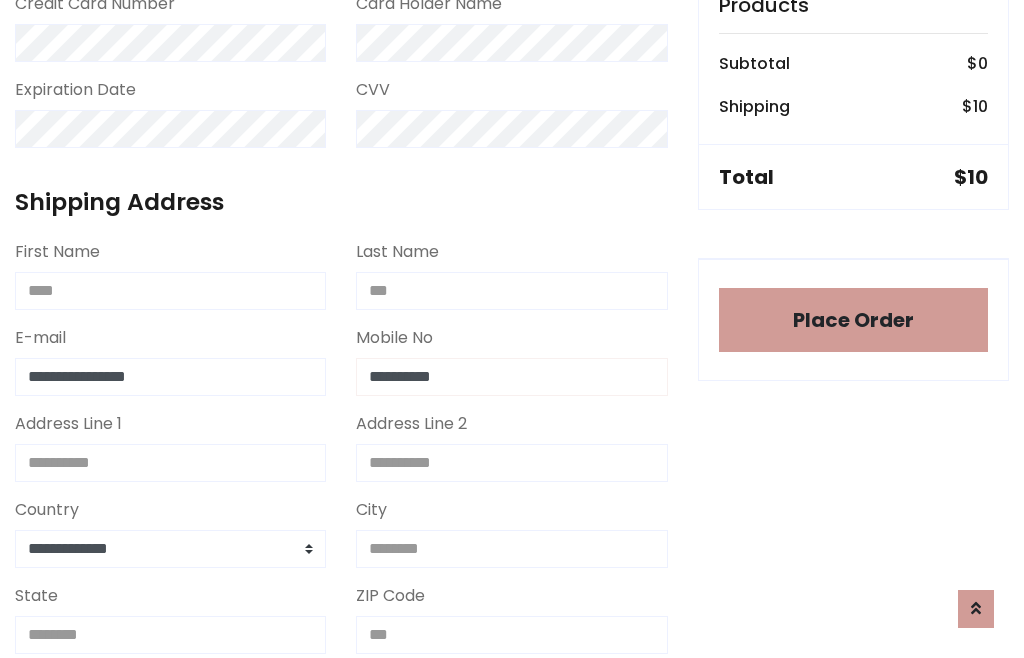 type on "**********" 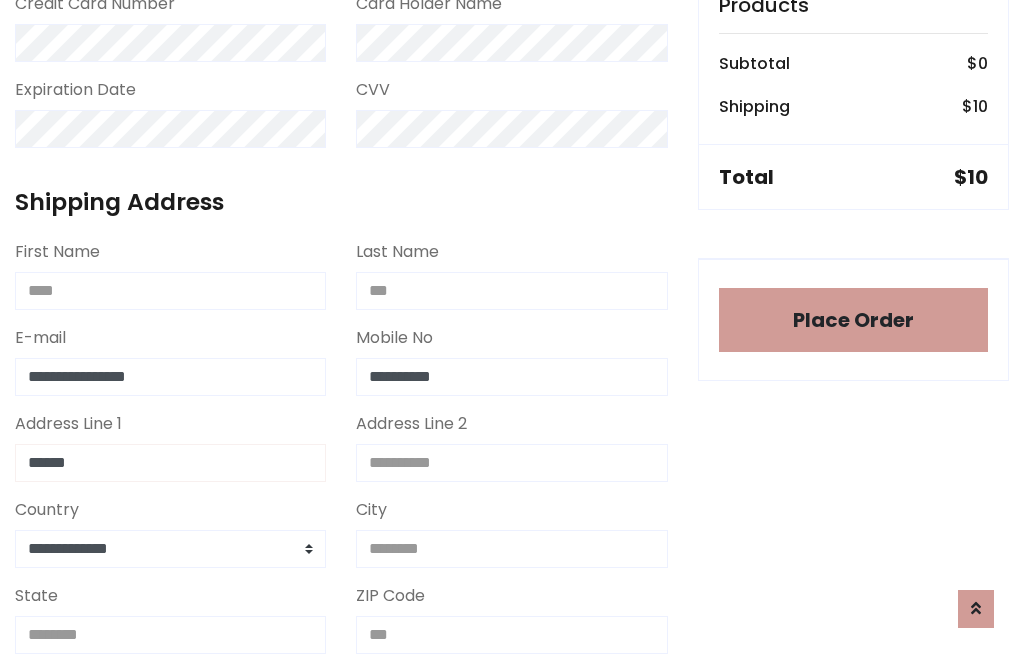 type on "******" 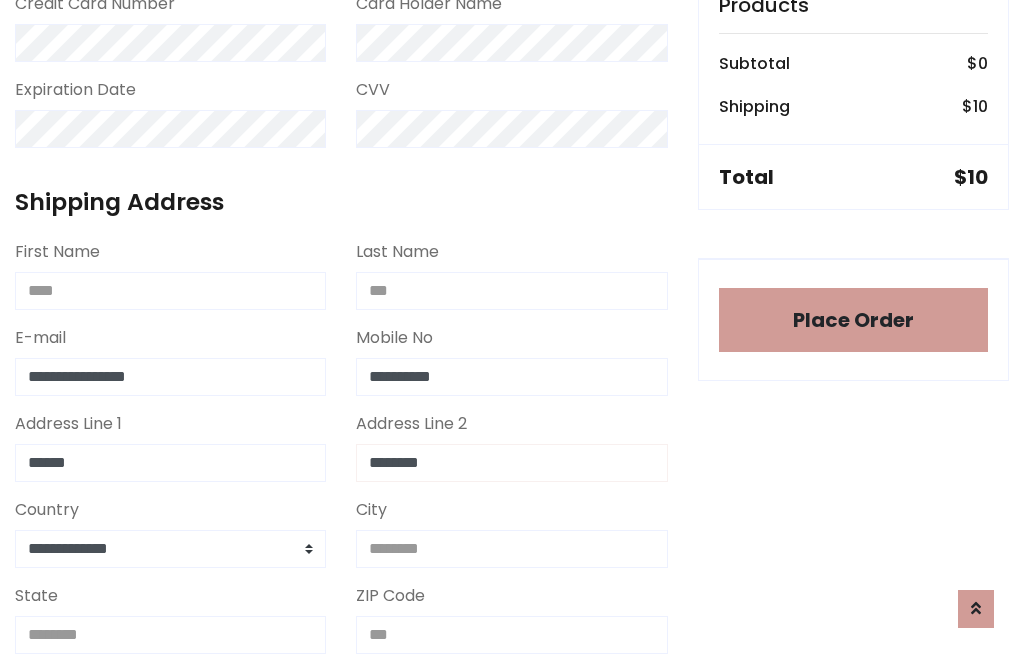 type on "********" 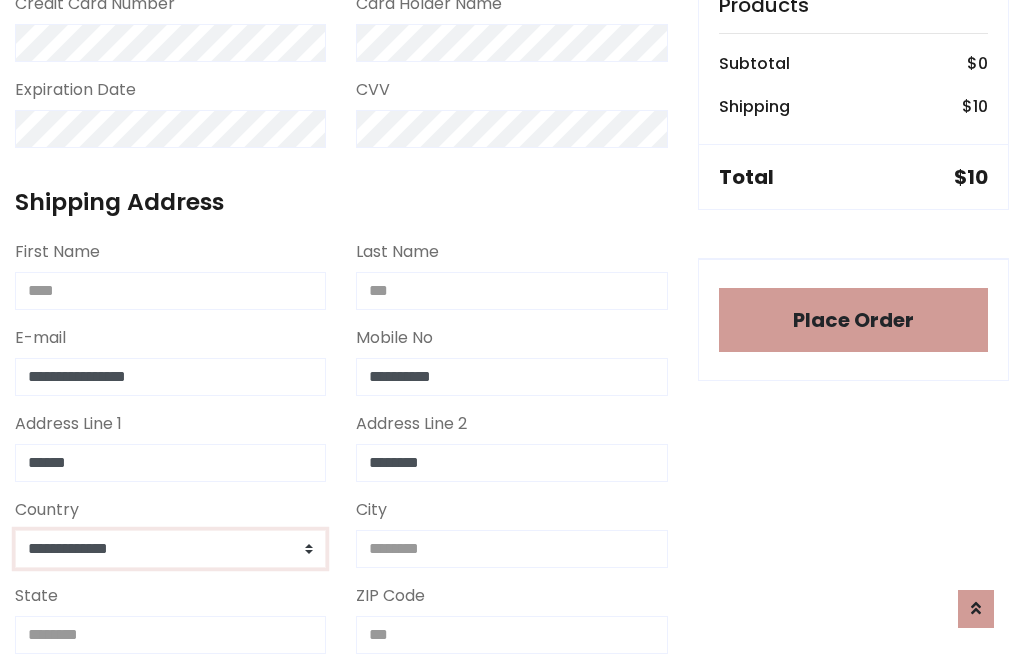 select on "*******" 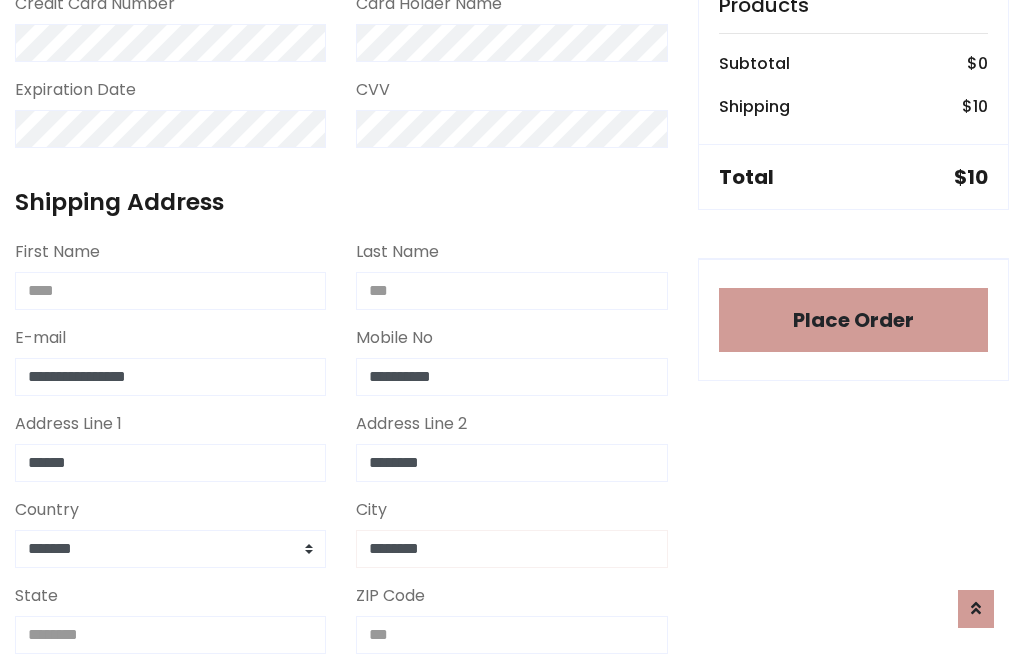 type on "********" 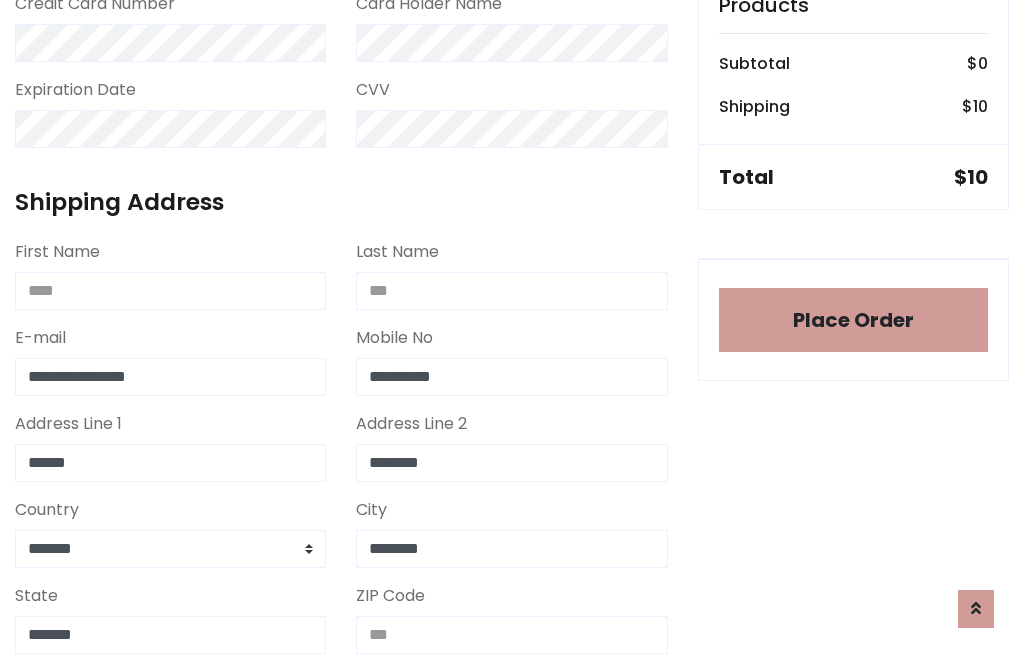 type on "*******" 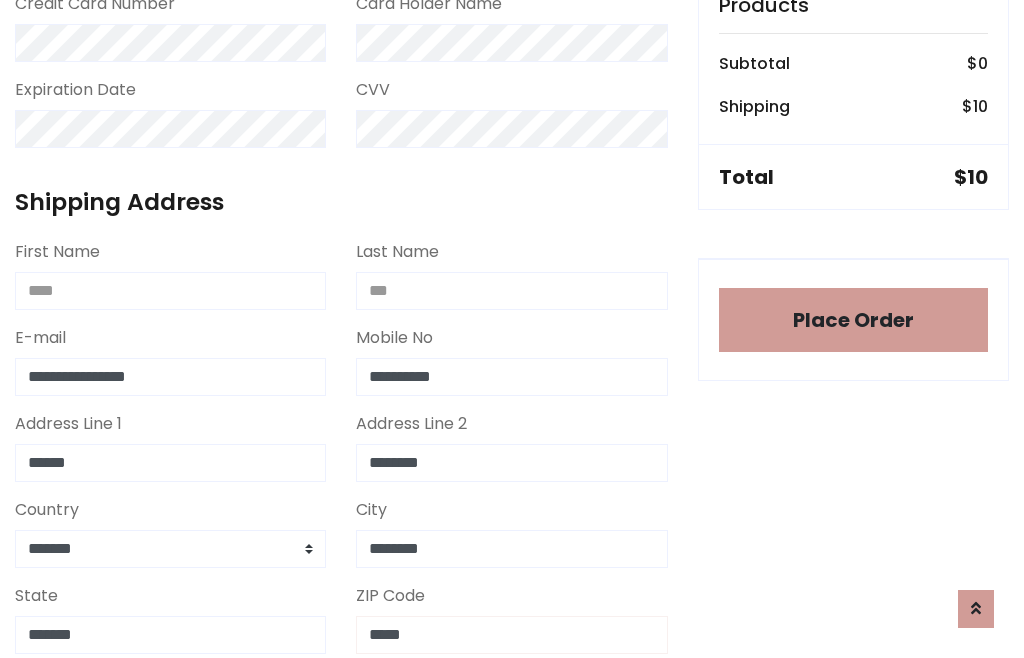 scroll, scrollTop: 403, scrollLeft: 0, axis: vertical 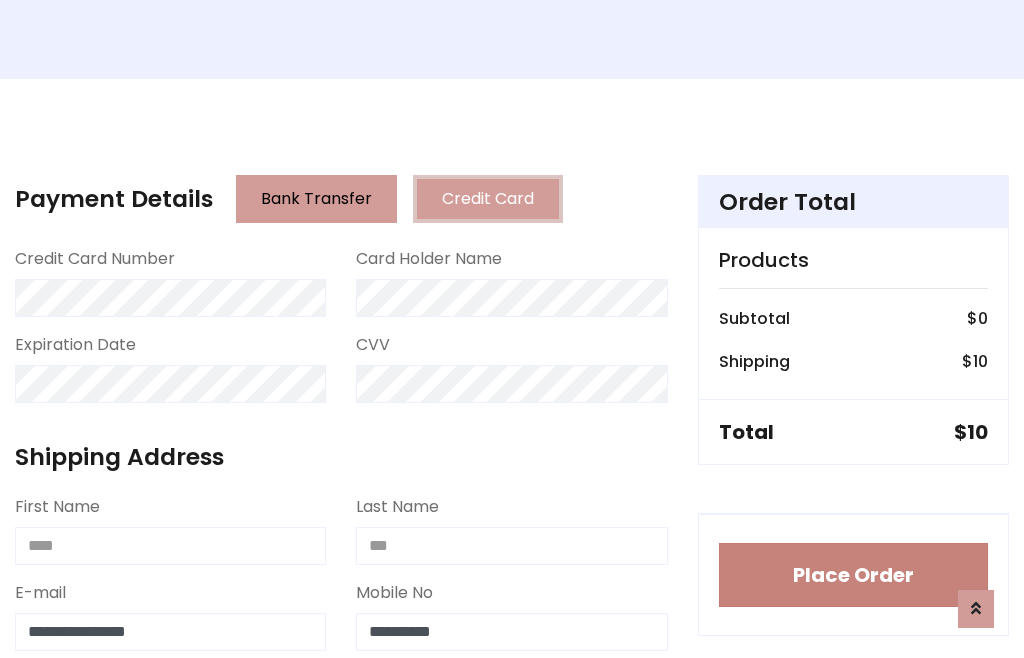 type on "*****" 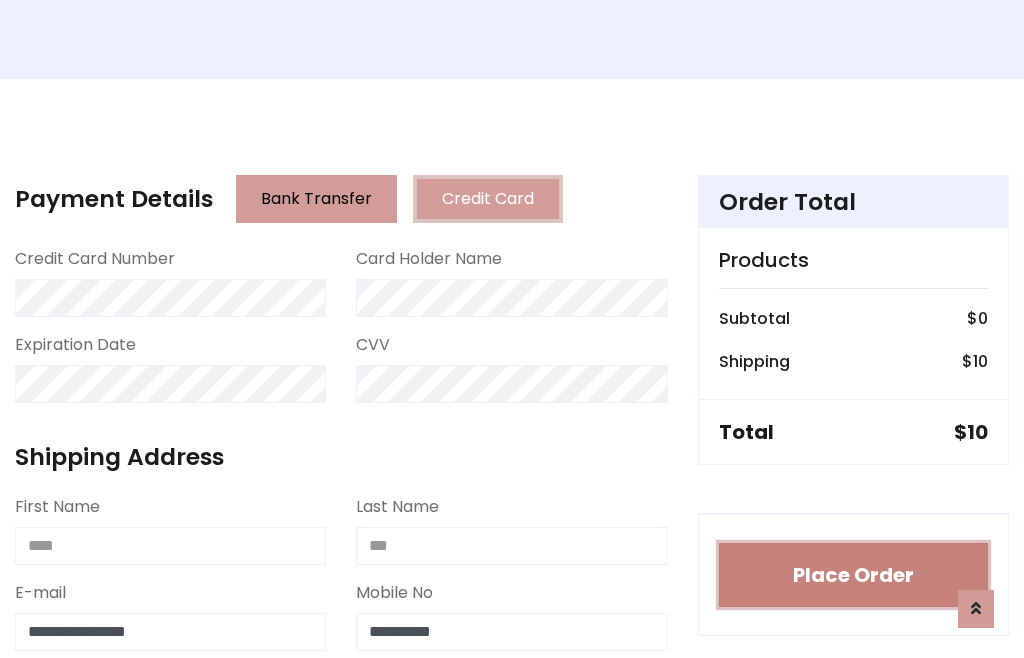 click on "Place Order" at bounding box center (853, 575) 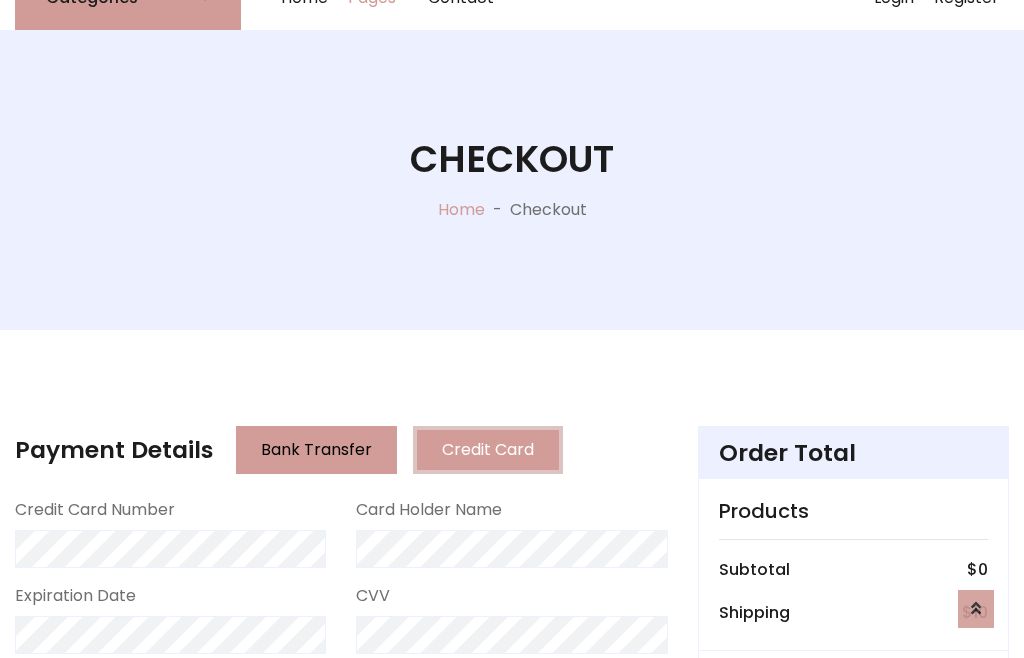 scroll, scrollTop: 0, scrollLeft: 0, axis: both 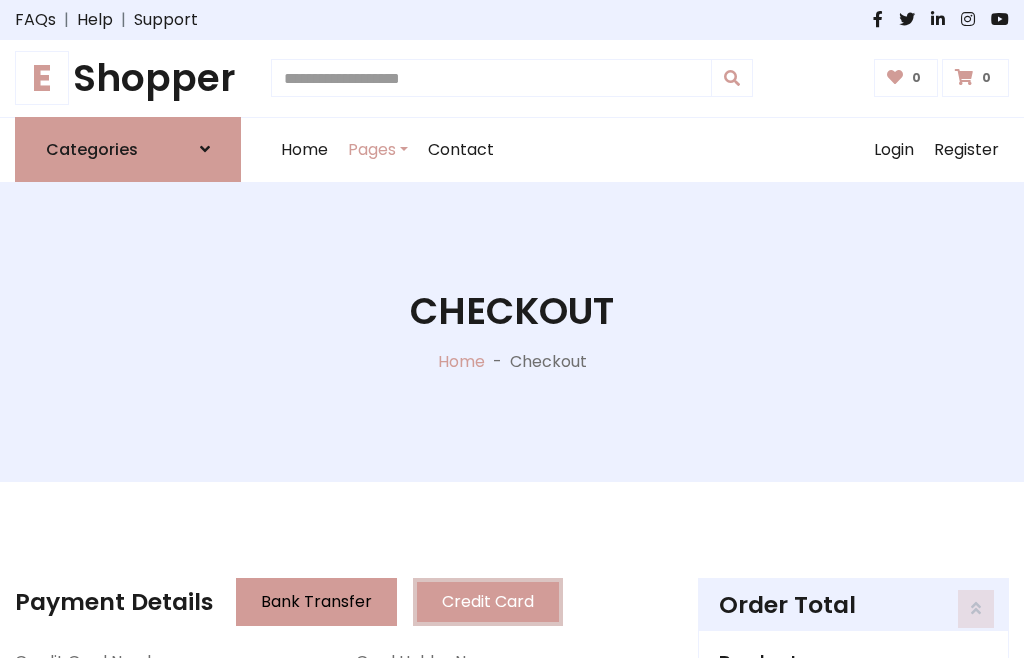 click on "E Shopper" at bounding box center [128, 78] 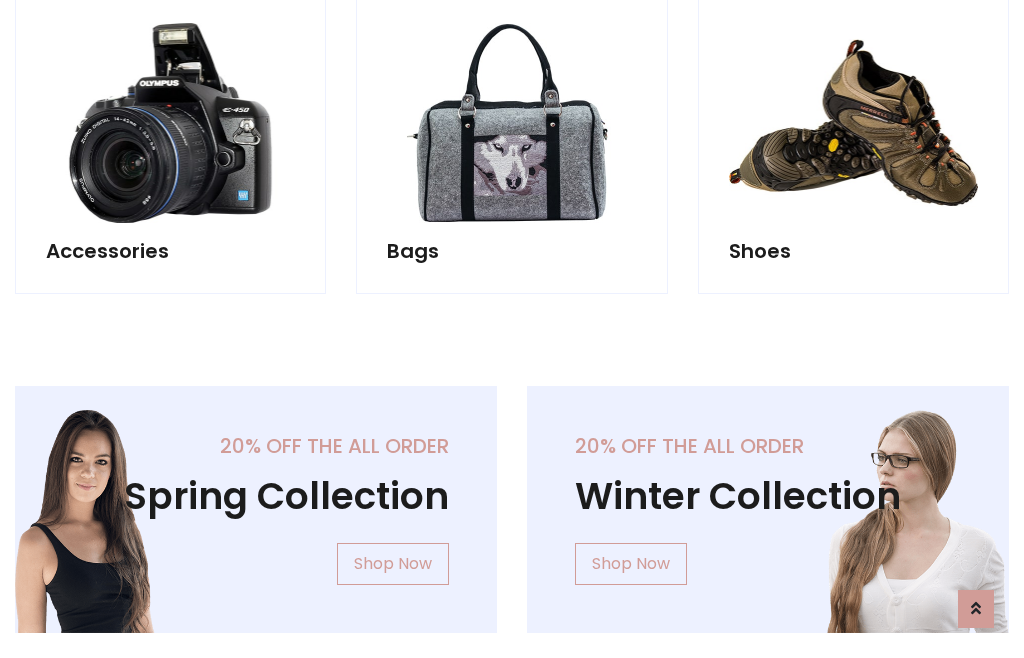 scroll, scrollTop: 770, scrollLeft: 0, axis: vertical 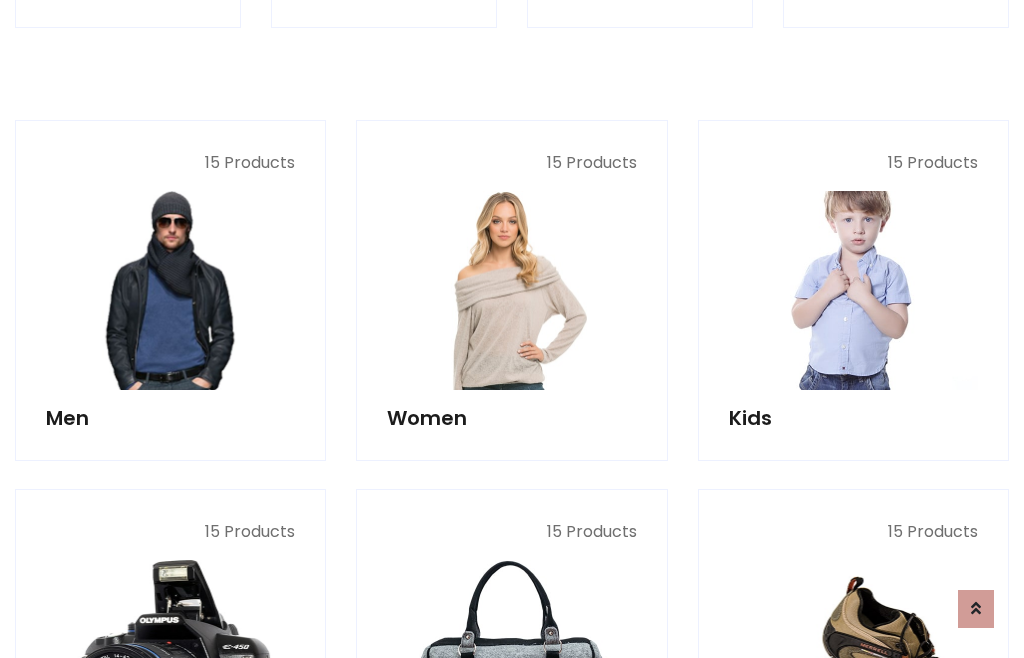click at bounding box center (853, 290) 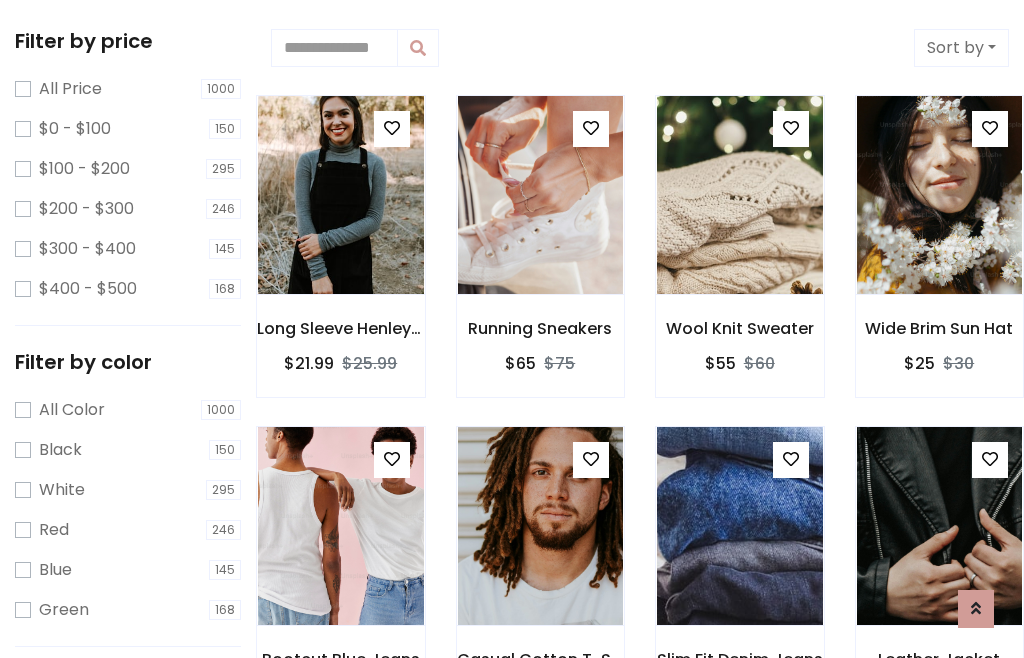 scroll, scrollTop: 549, scrollLeft: 0, axis: vertical 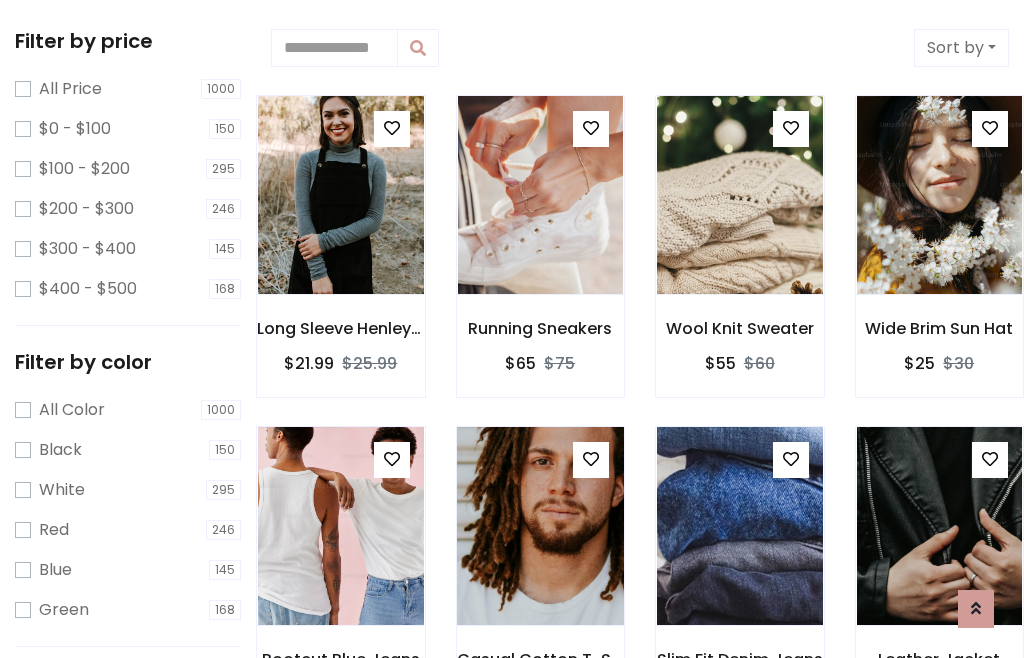 click at bounding box center [591, 459] 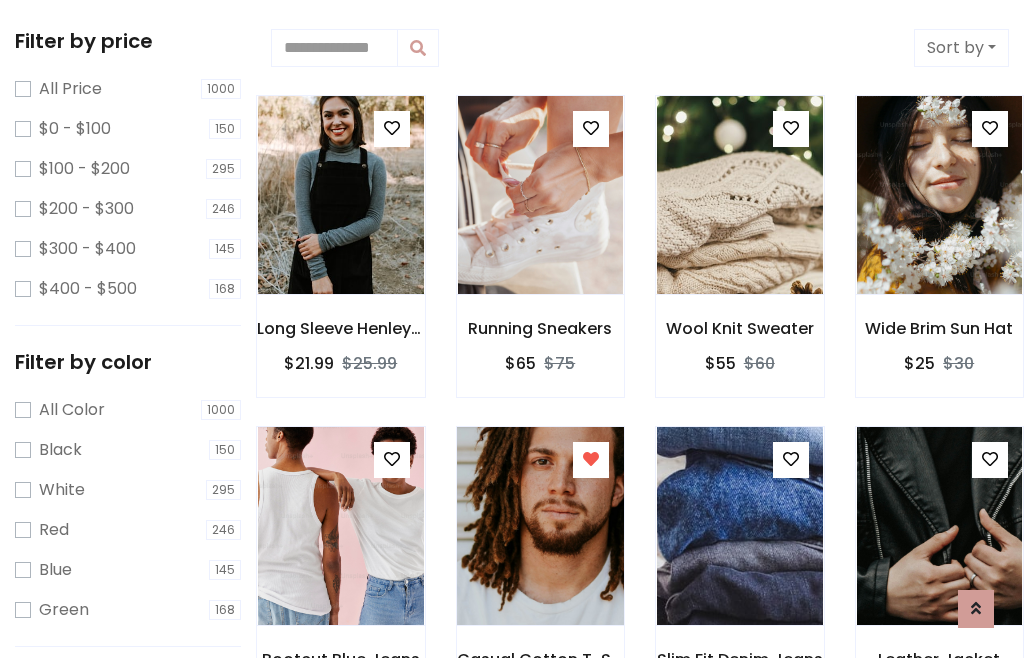 scroll, scrollTop: 101, scrollLeft: 0, axis: vertical 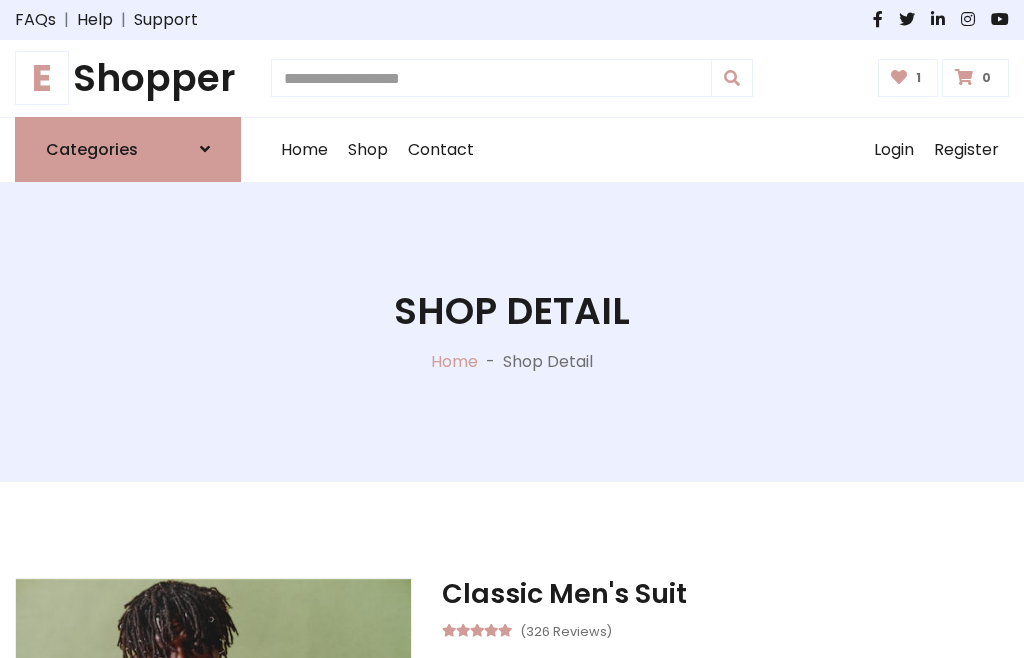 click on "XL" at bounding box center (760, 774) 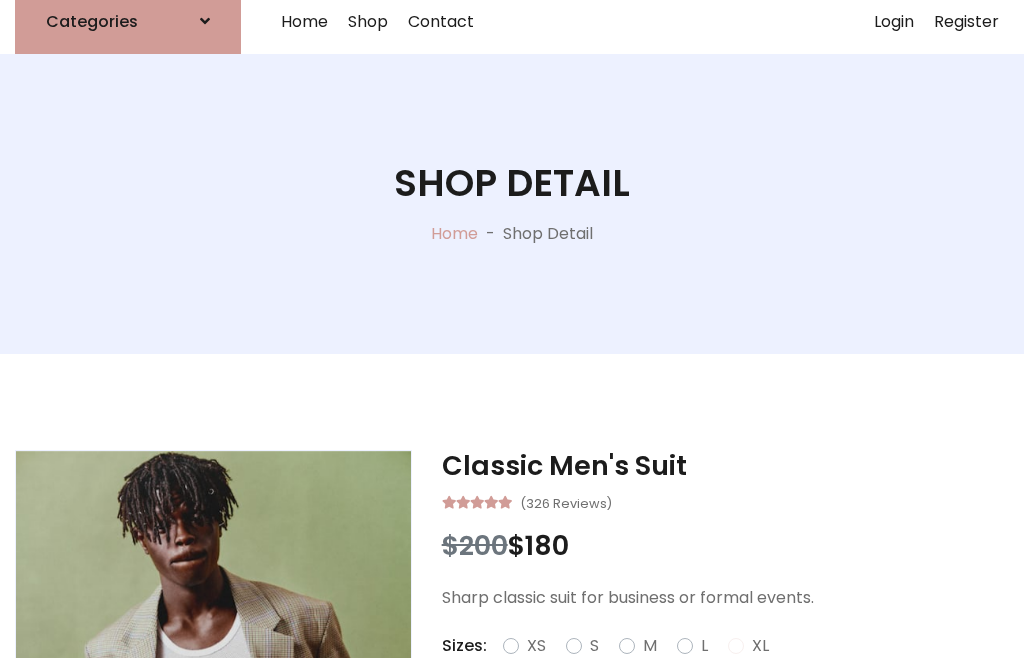 scroll, scrollTop: 128, scrollLeft: 0, axis: vertical 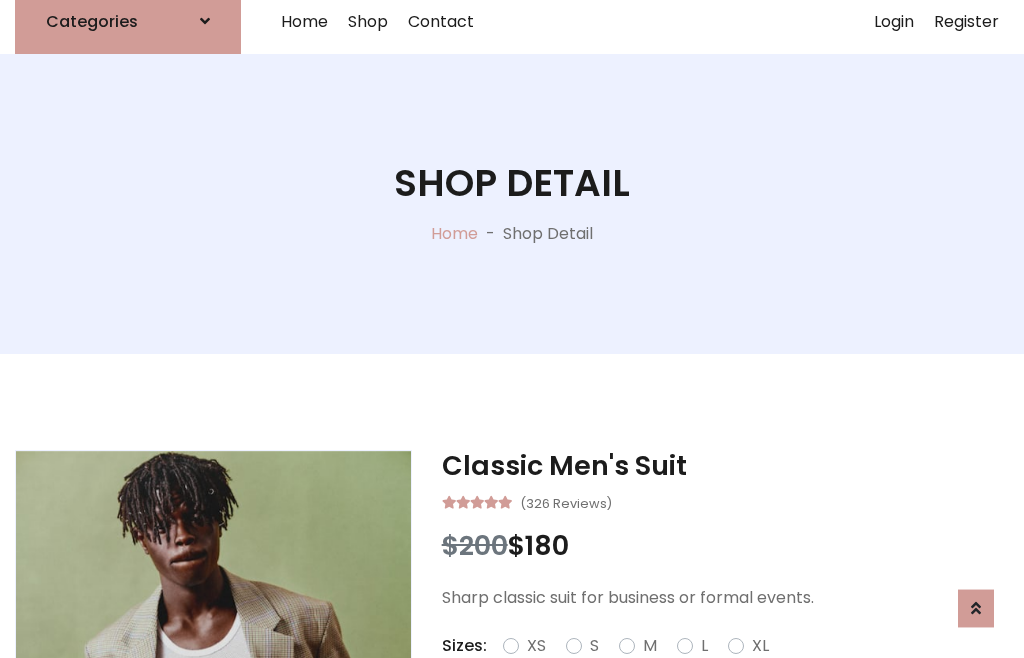 click on "Black" at bounding box center (561, 670) 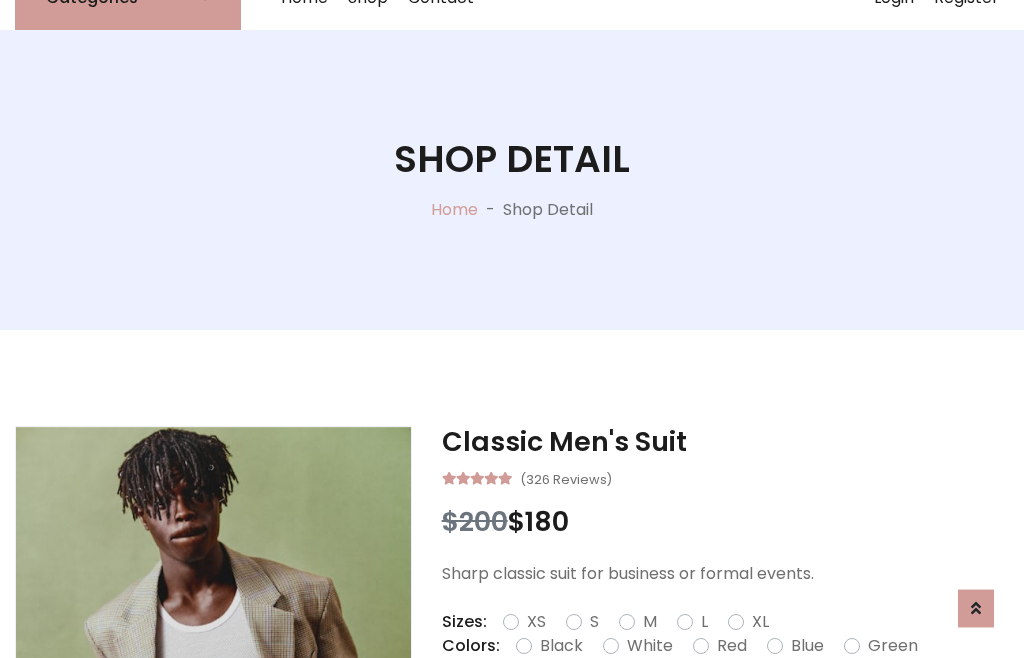 click on "Add To Cart" at bounding box center [663, 709] 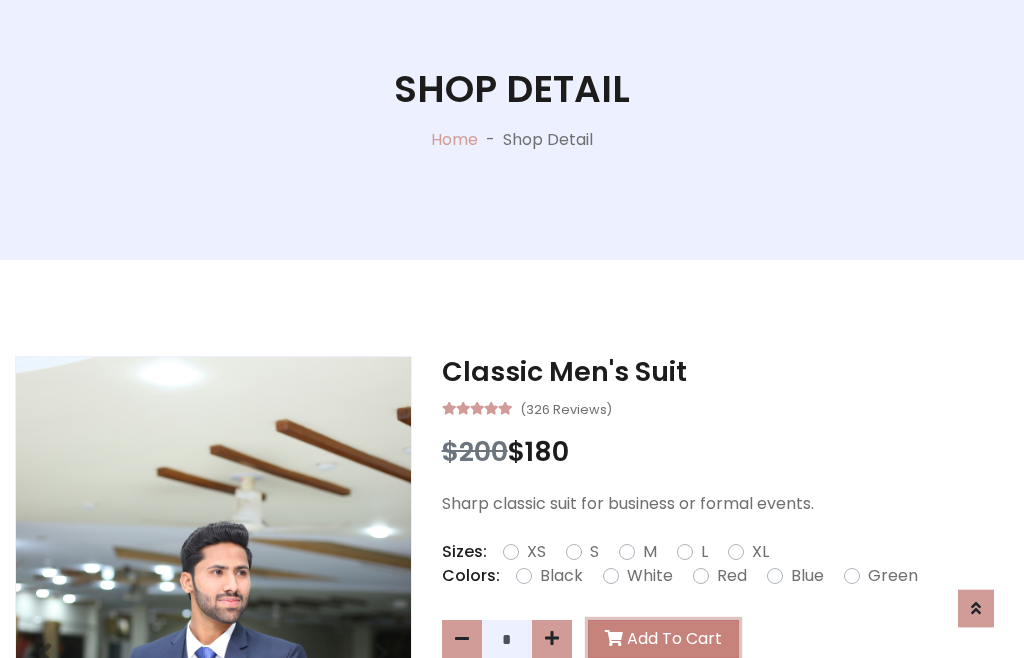 scroll, scrollTop: 0, scrollLeft: 0, axis: both 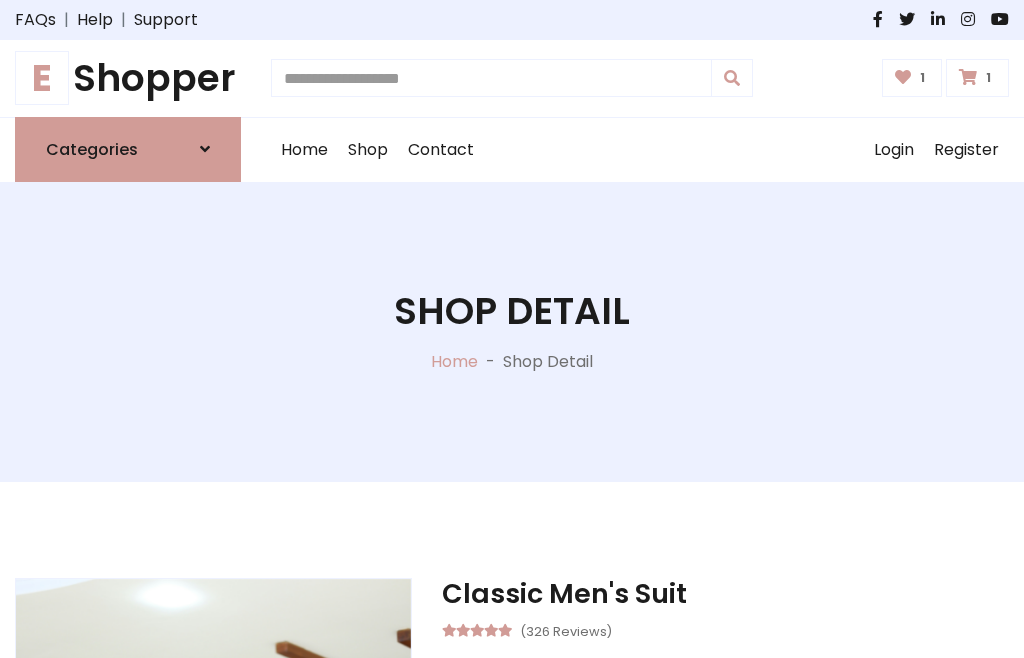 click at bounding box center (968, 77) 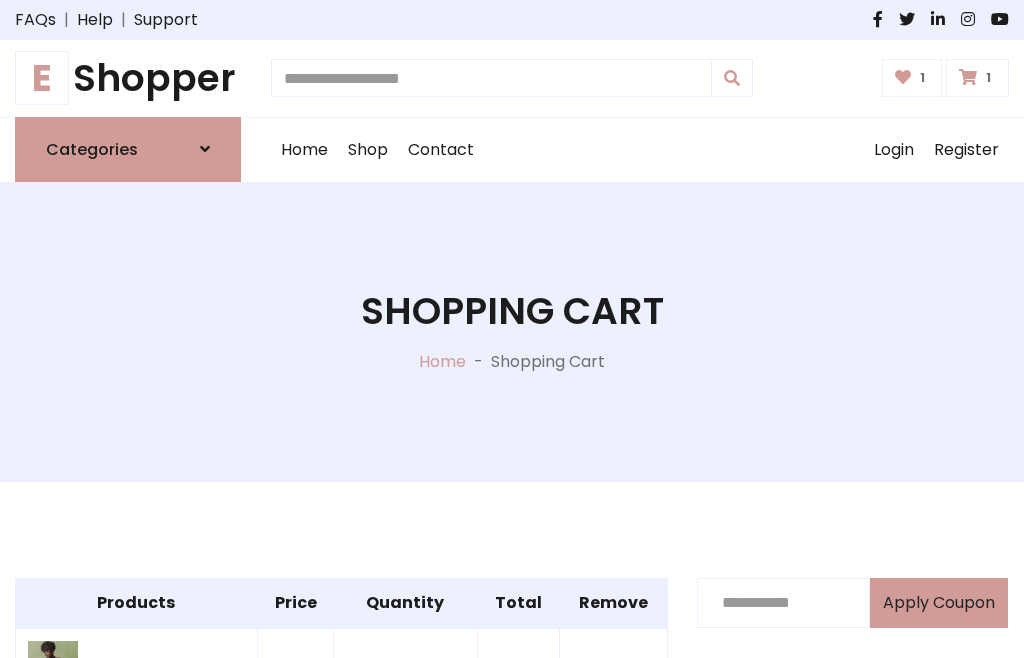 scroll, scrollTop: 570, scrollLeft: 0, axis: vertical 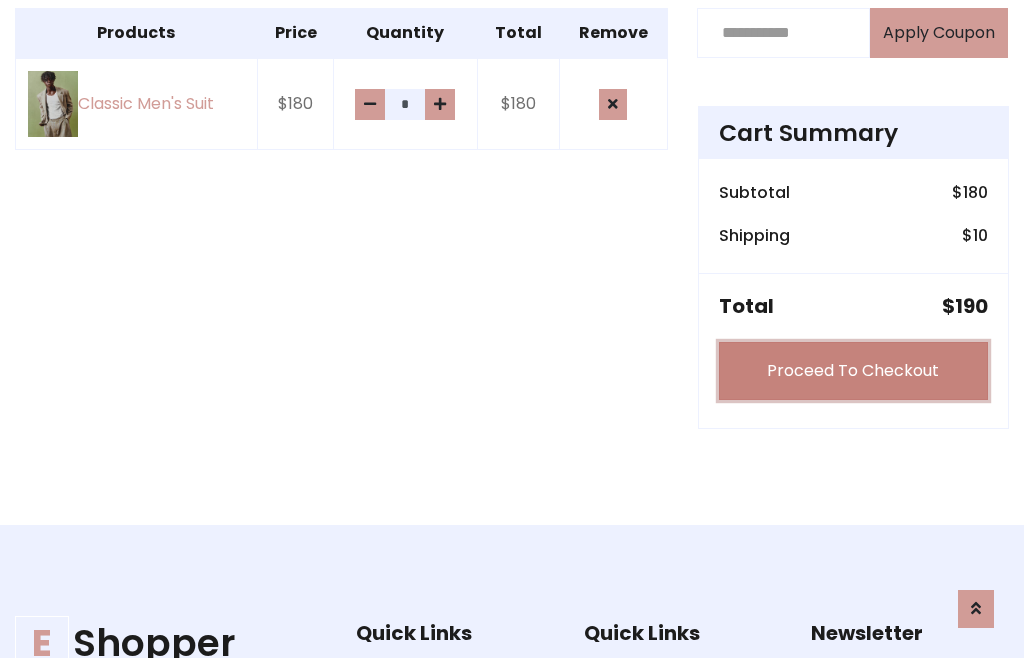 click on "Proceed To Checkout" at bounding box center [853, 371] 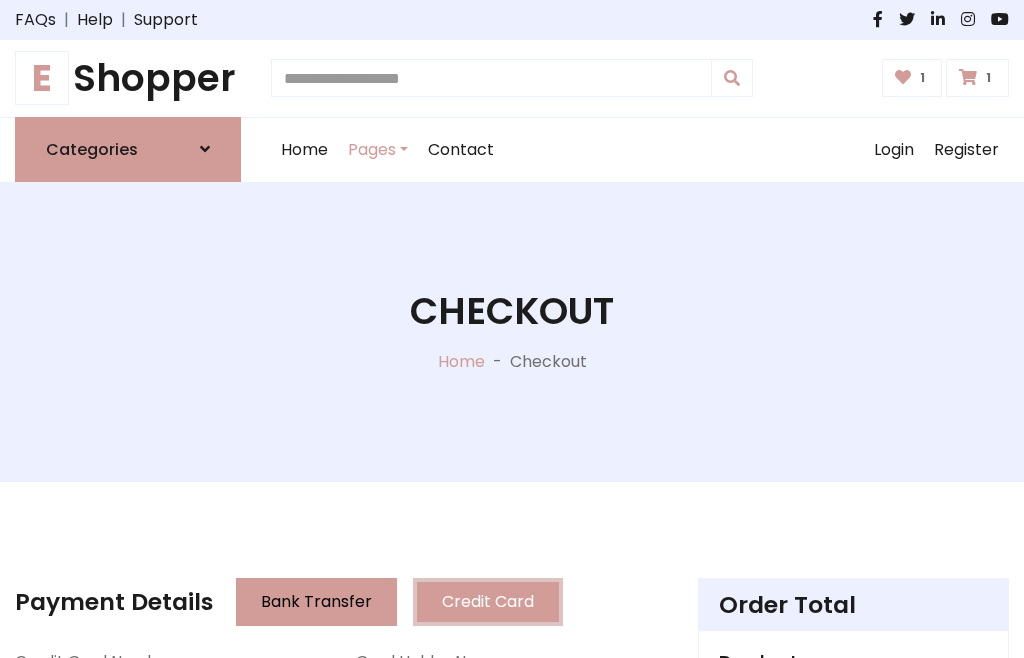 scroll, scrollTop: 201, scrollLeft: 0, axis: vertical 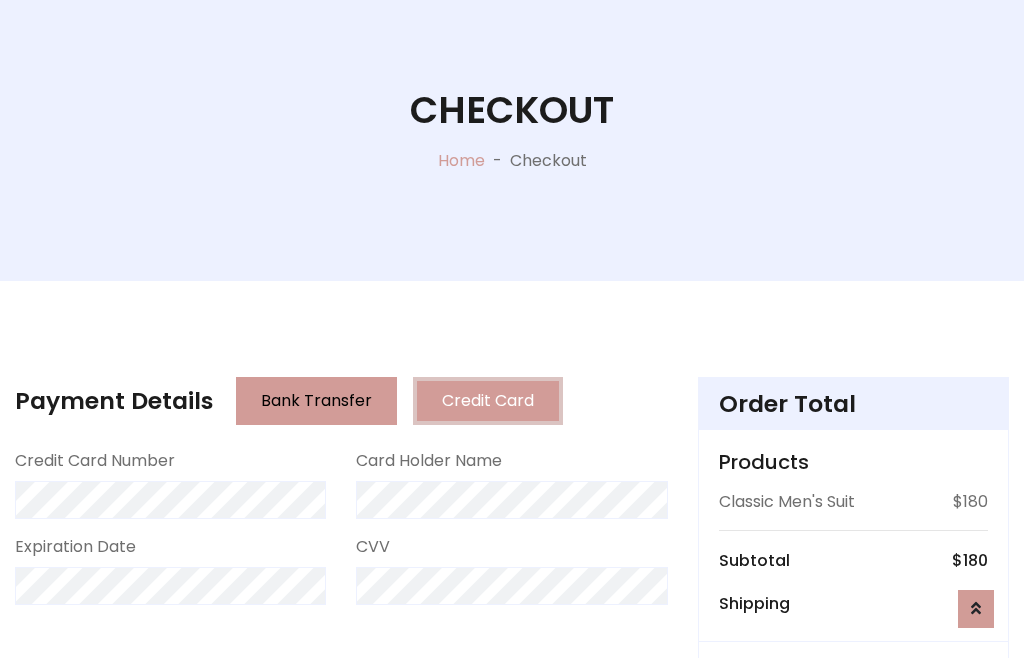 click on "Go to shipping" at bounding box center [853, 817] 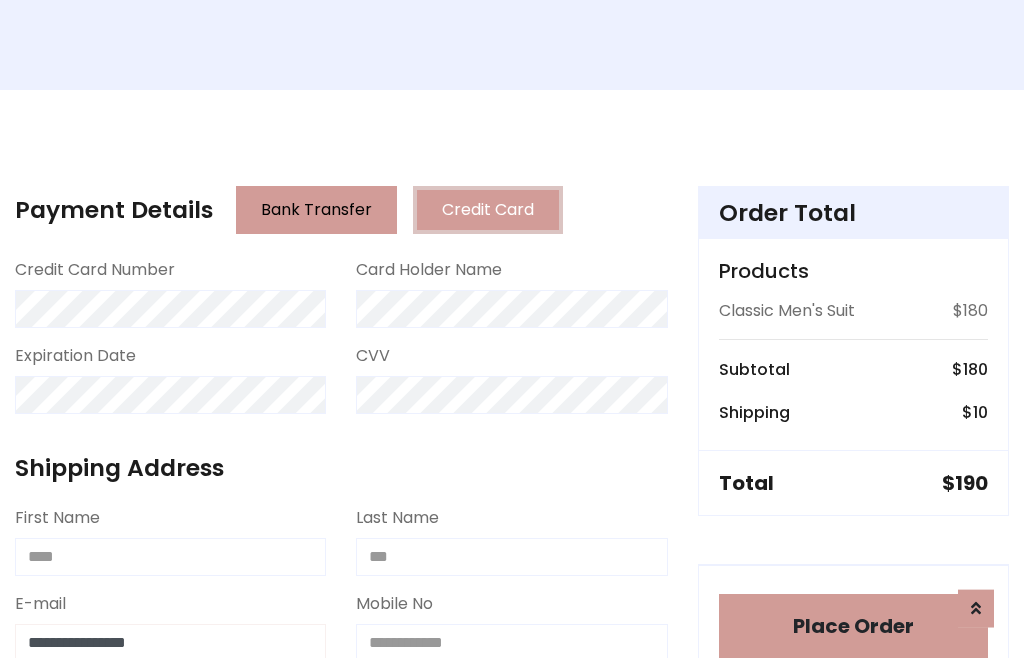 type on "**********" 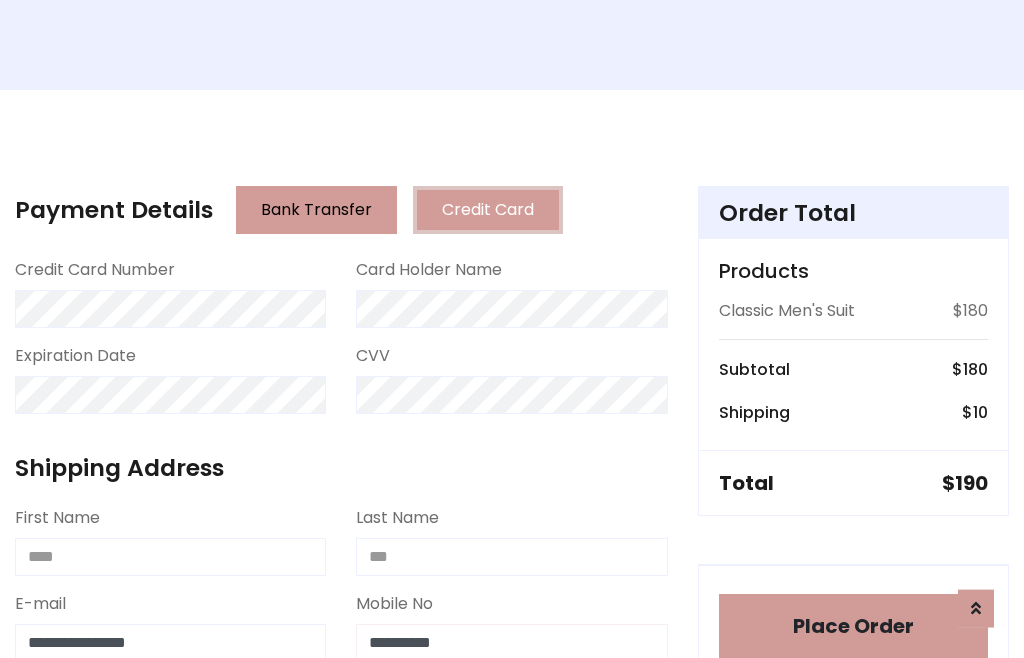 scroll, scrollTop: 573, scrollLeft: 0, axis: vertical 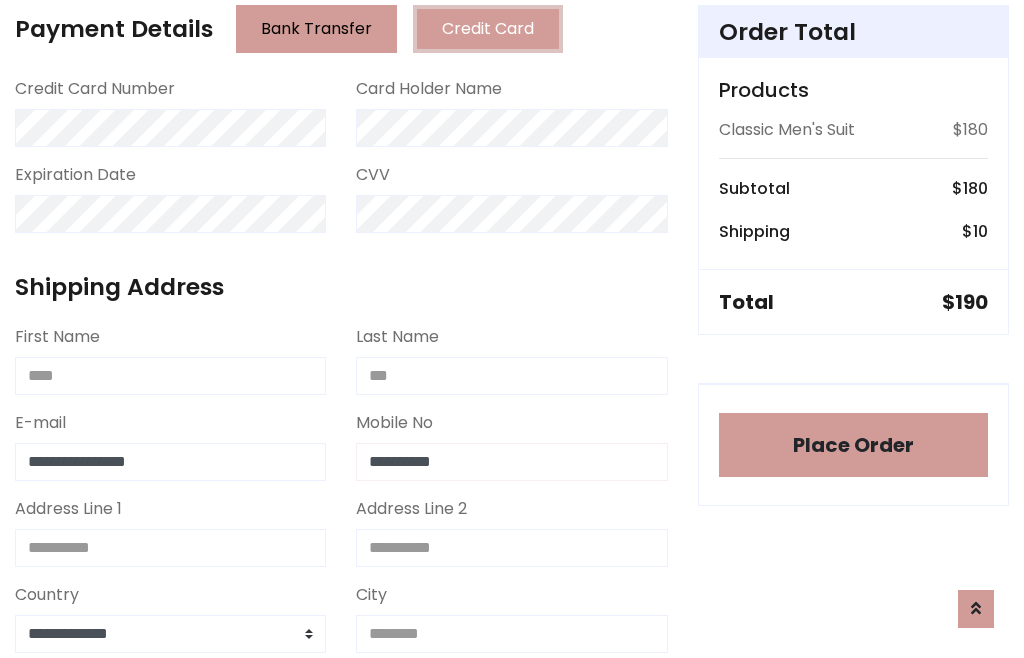 type on "**********" 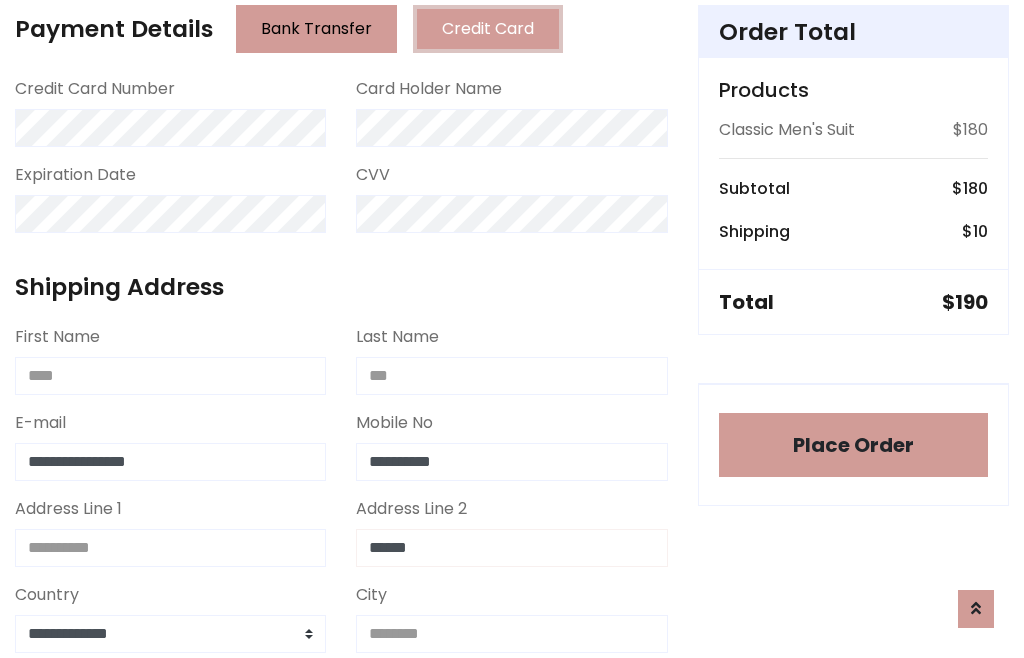 type on "******" 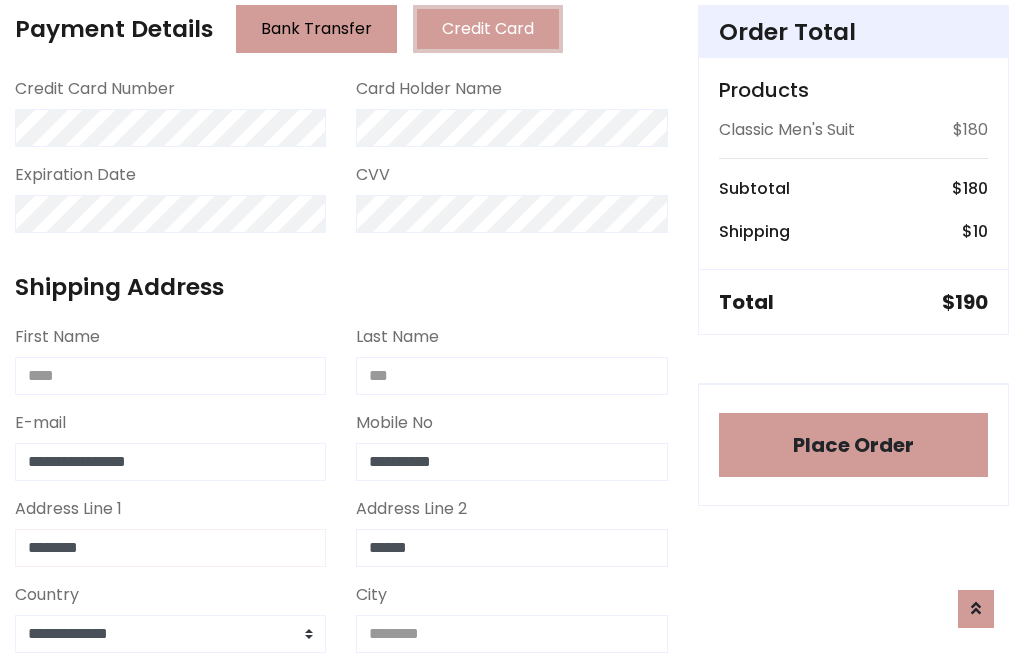 type on "********" 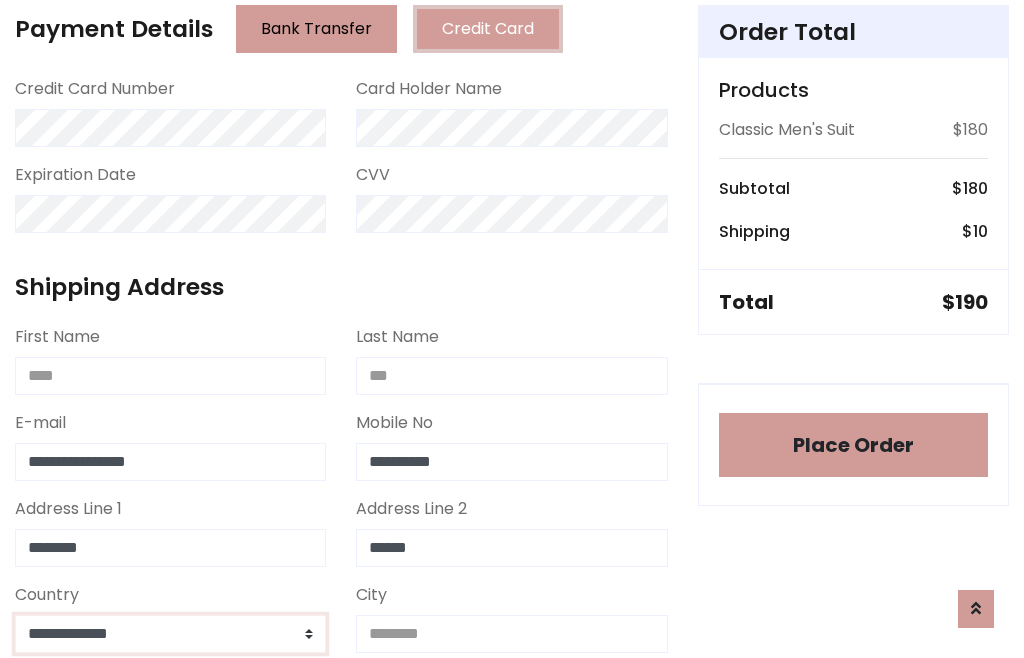 select on "*******" 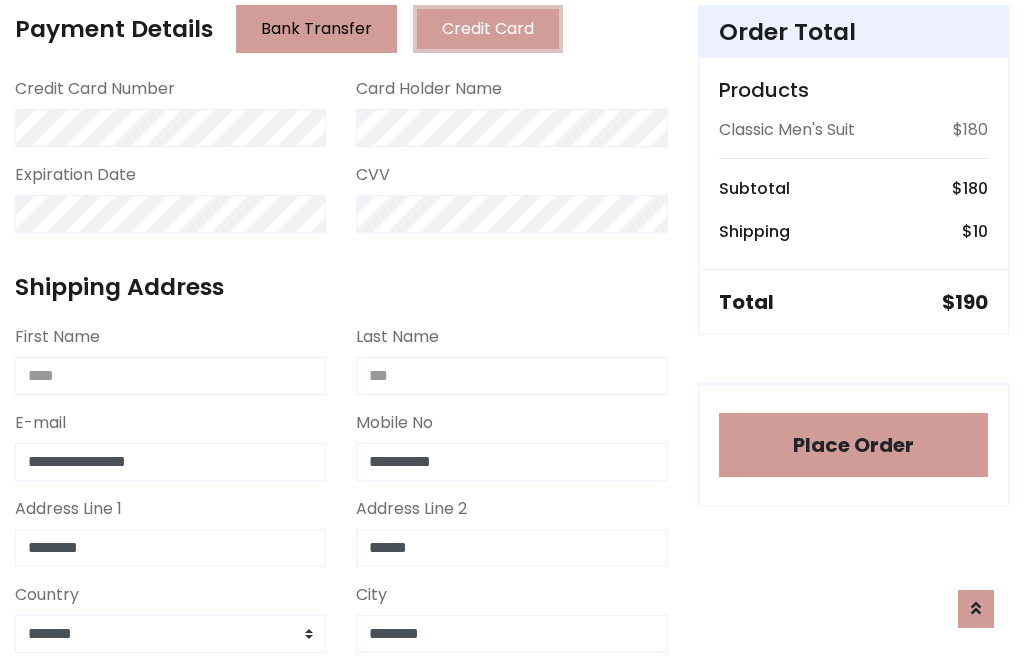 type on "********" 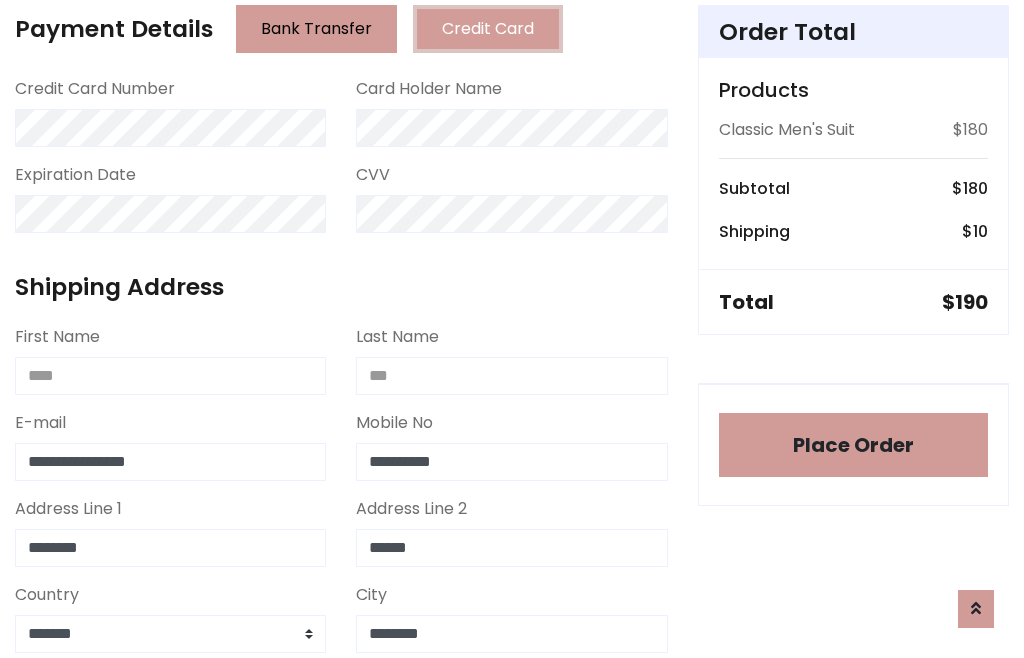 scroll, scrollTop: 654, scrollLeft: 0, axis: vertical 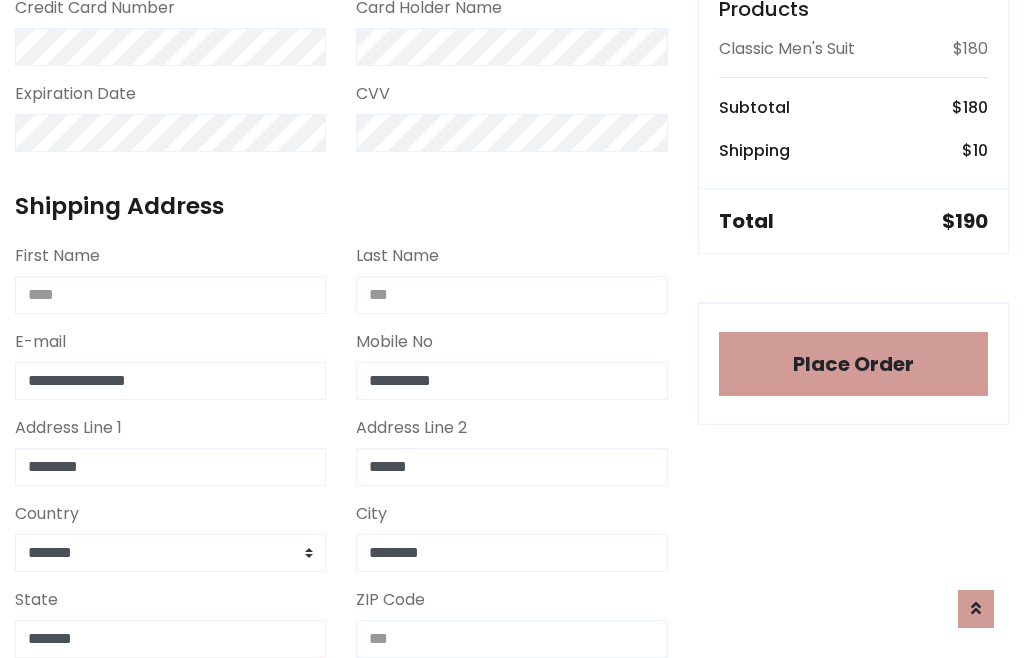 type on "*******" 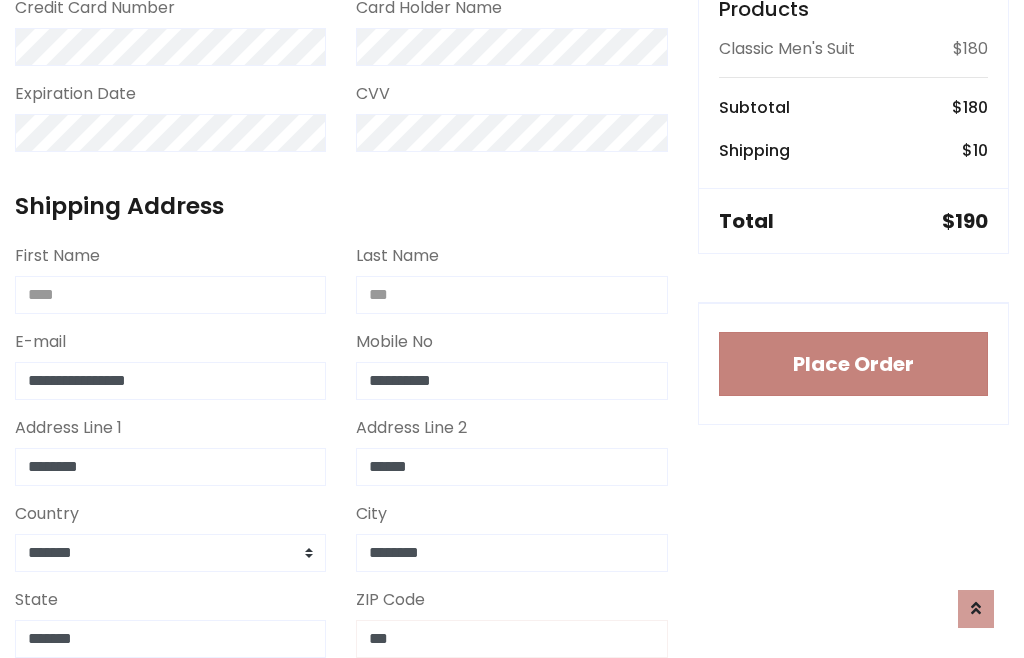 type on "***" 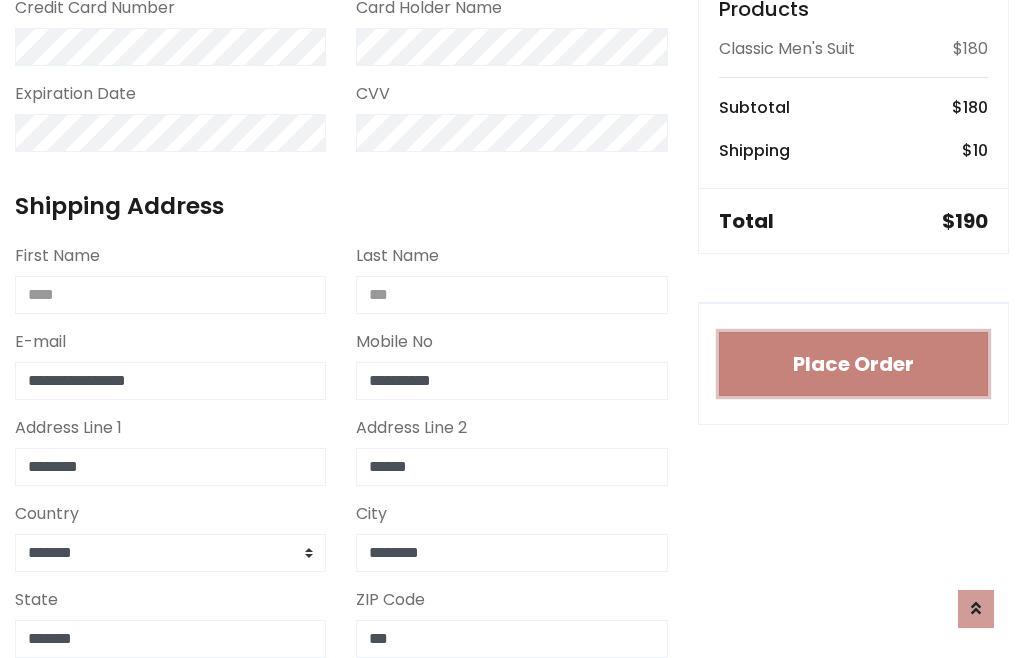 click on "Place Order" at bounding box center (853, 364) 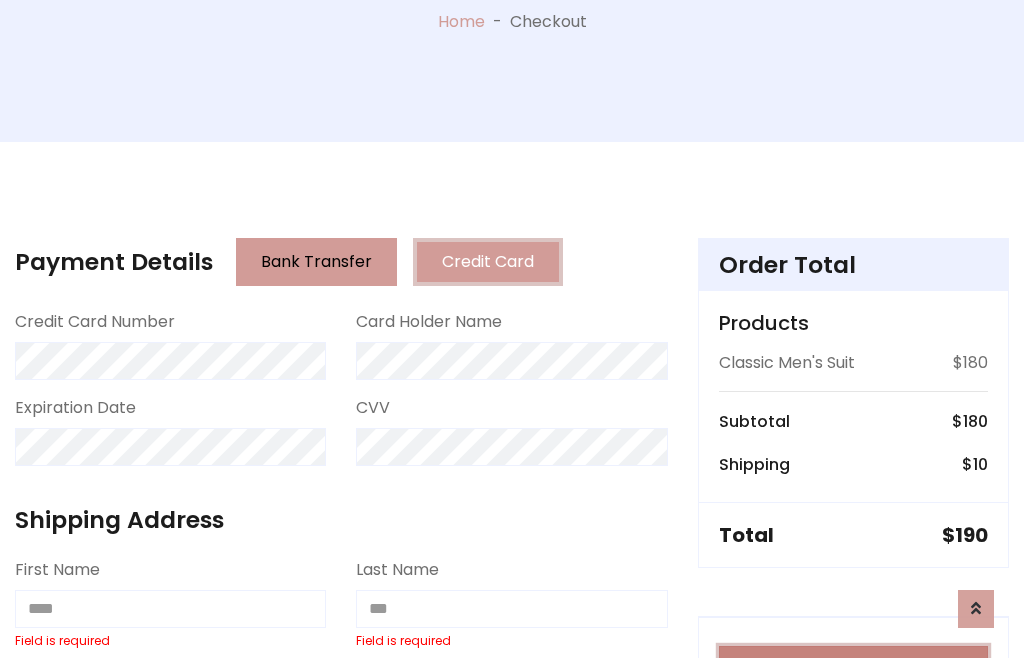 scroll, scrollTop: 0, scrollLeft: 0, axis: both 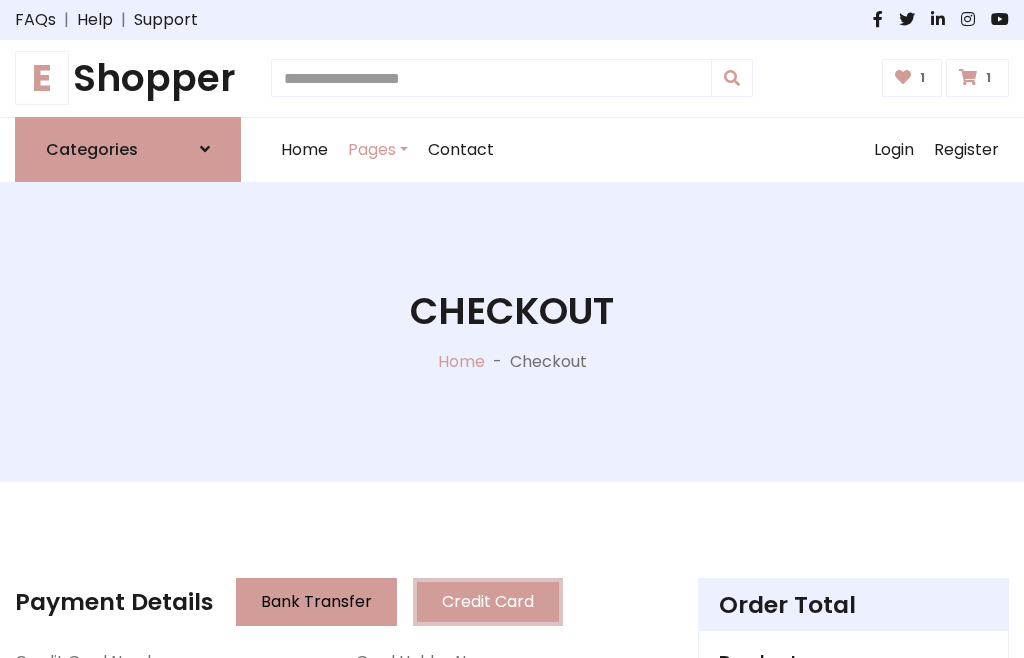 click on "E" at bounding box center (42, 78) 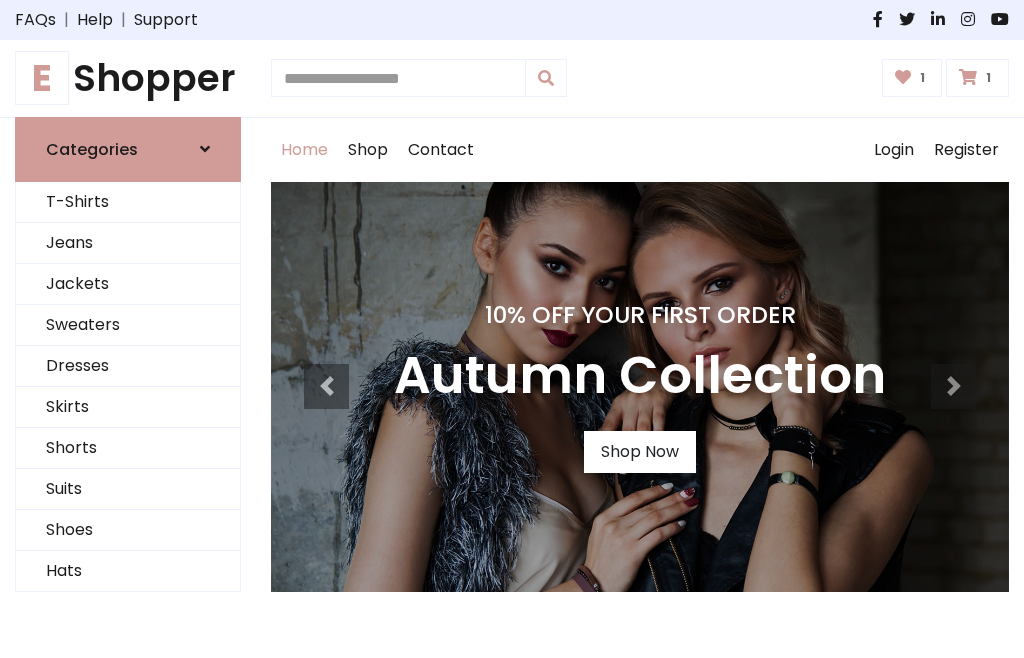 scroll, scrollTop: 0, scrollLeft: 0, axis: both 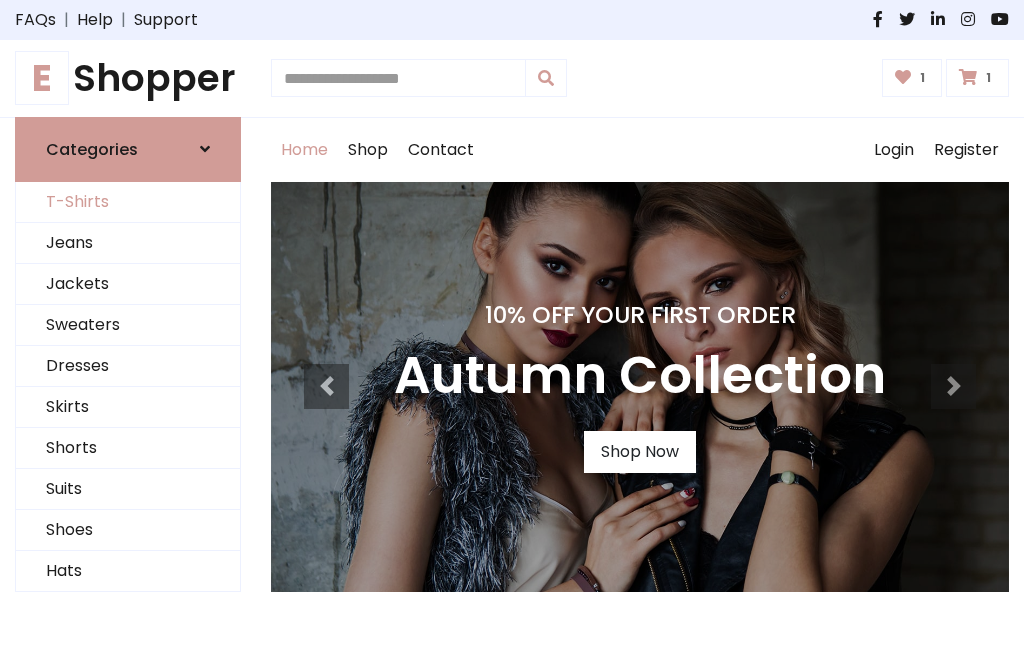 click on "T-Shirts" at bounding box center [128, 202] 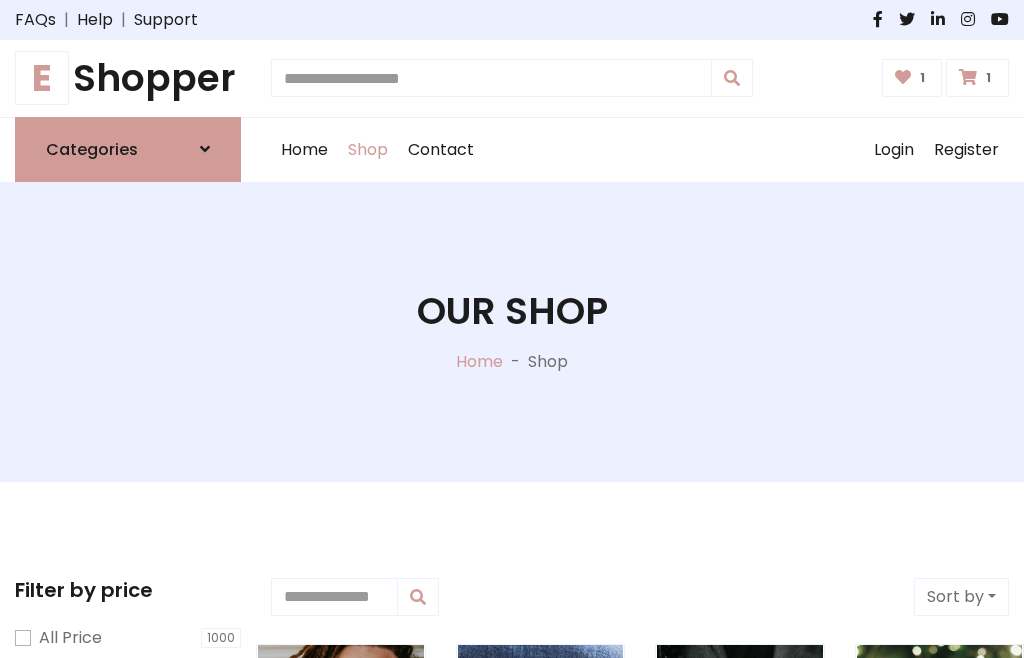 scroll, scrollTop: 0, scrollLeft: 0, axis: both 